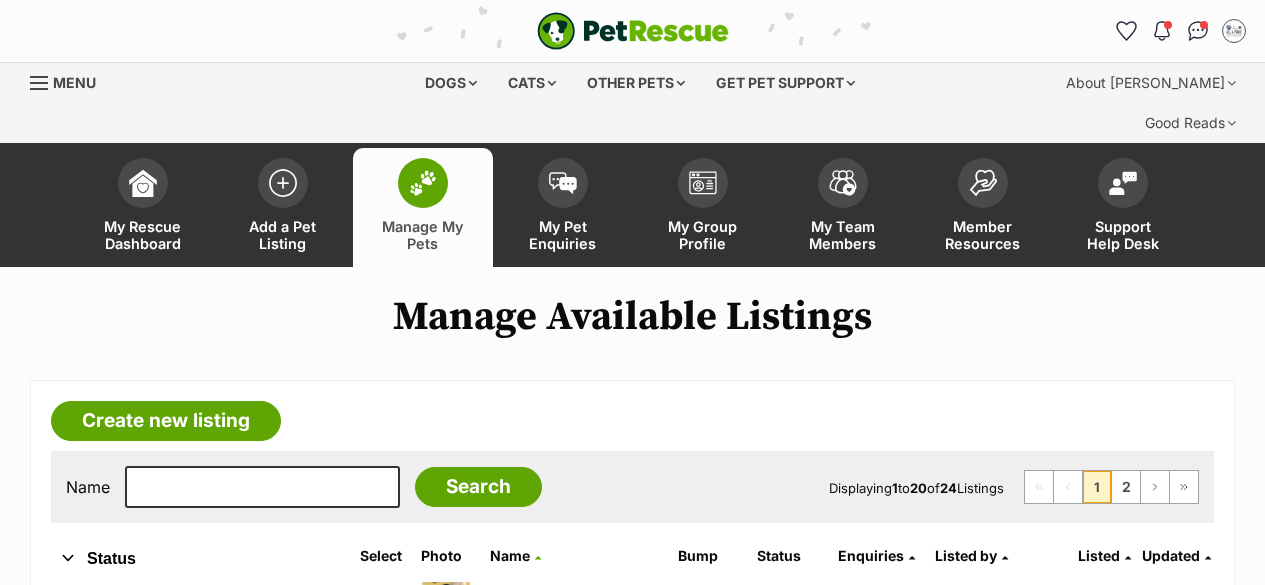 scroll, scrollTop: 0, scrollLeft: 0, axis: both 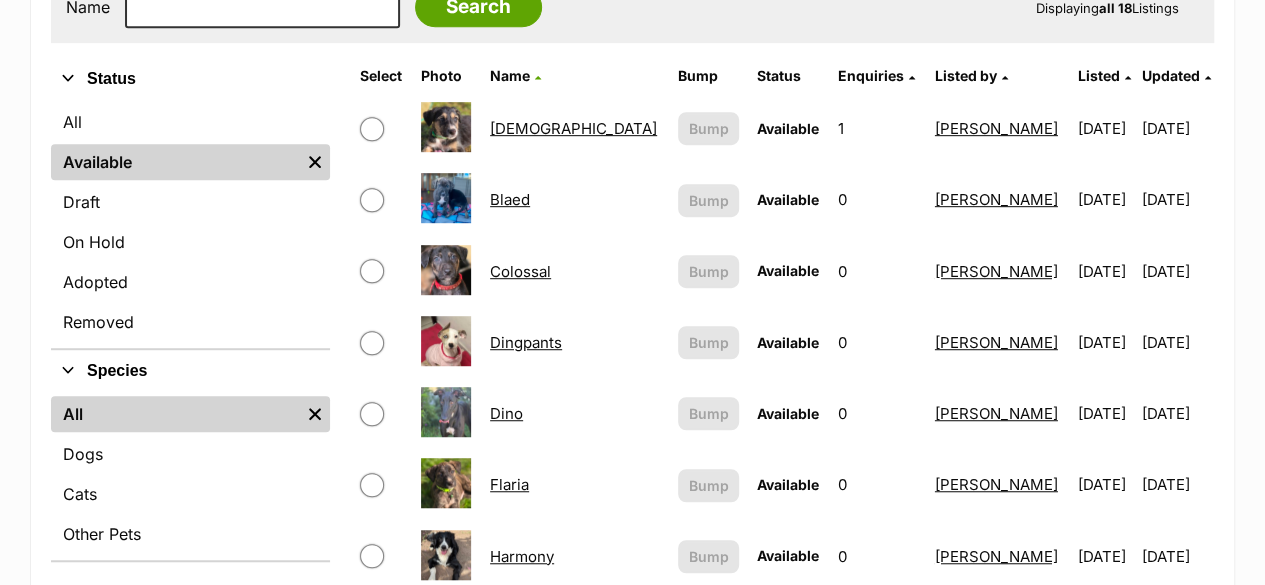click on "Blaed" at bounding box center [510, 199] 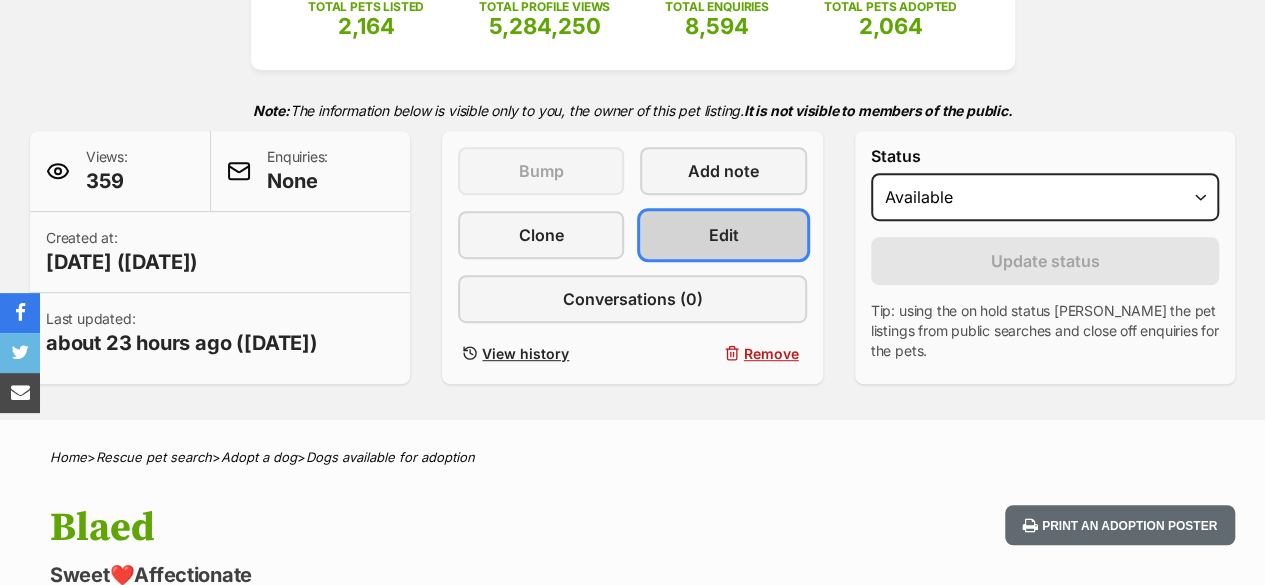 scroll, scrollTop: 400, scrollLeft: 0, axis: vertical 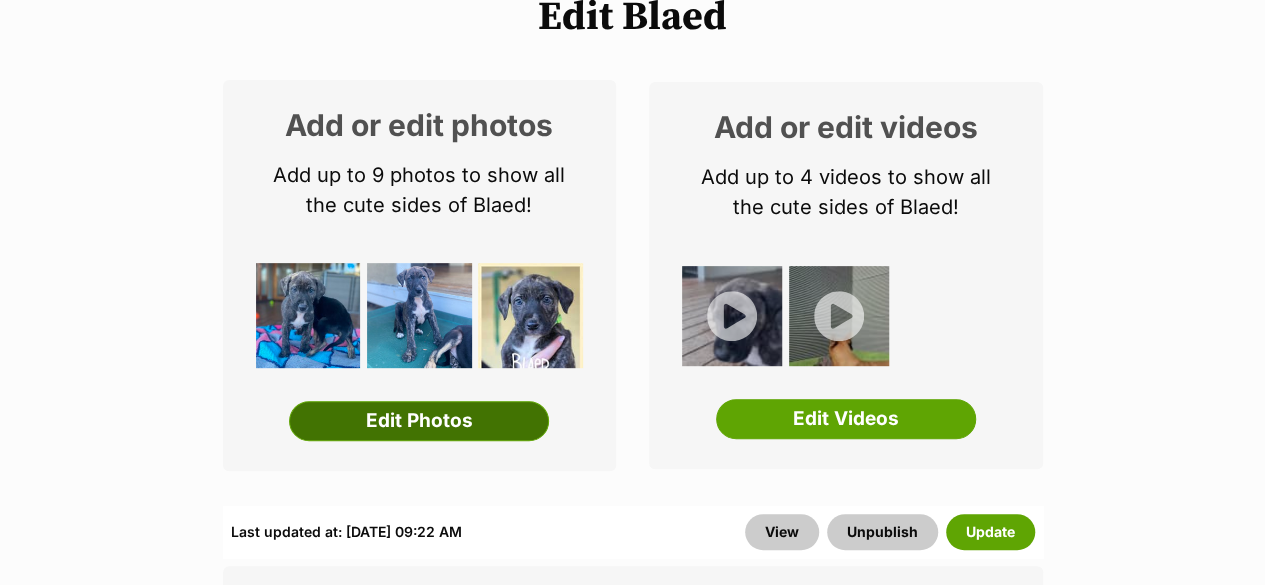 click on "Edit Photos" at bounding box center [419, 421] 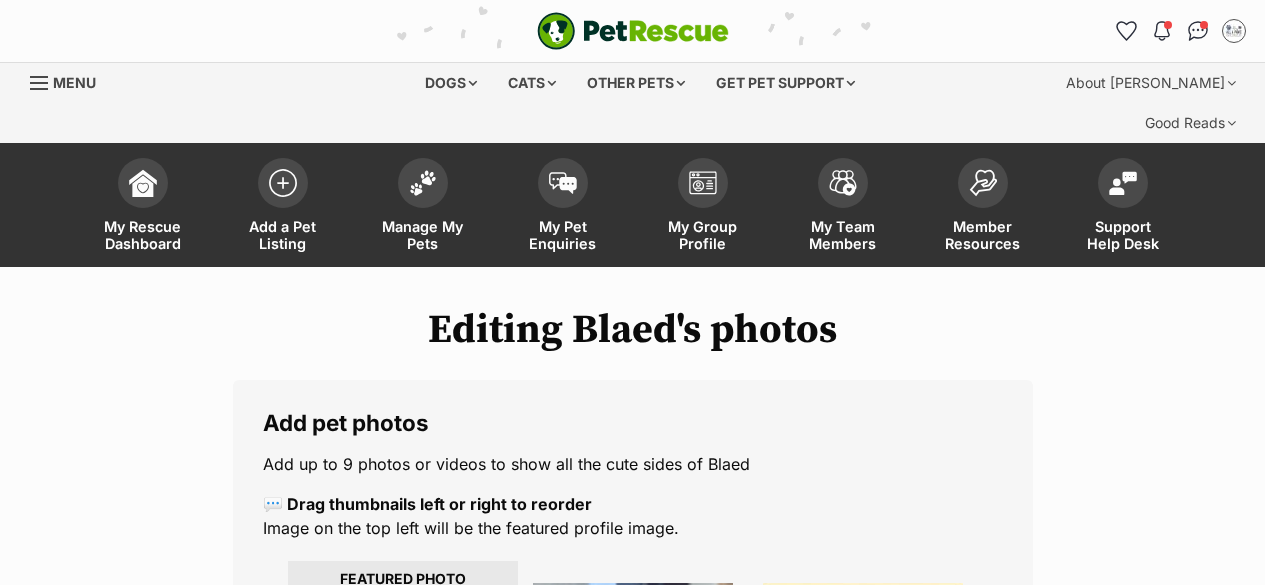scroll, scrollTop: 0, scrollLeft: 0, axis: both 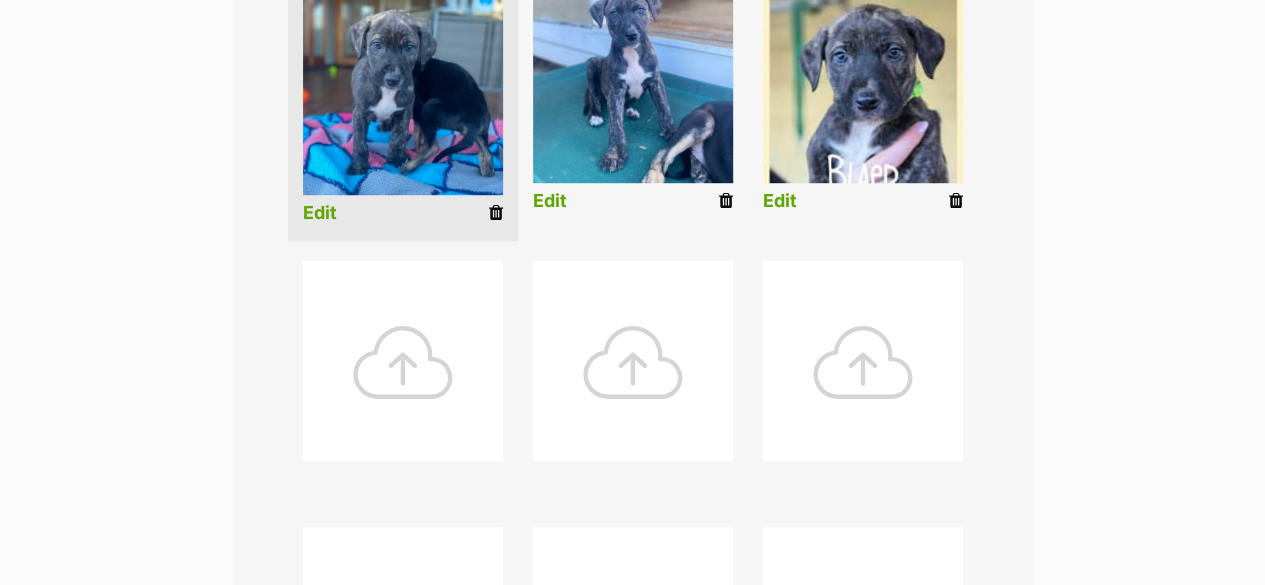 click at bounding box center [403, 361] 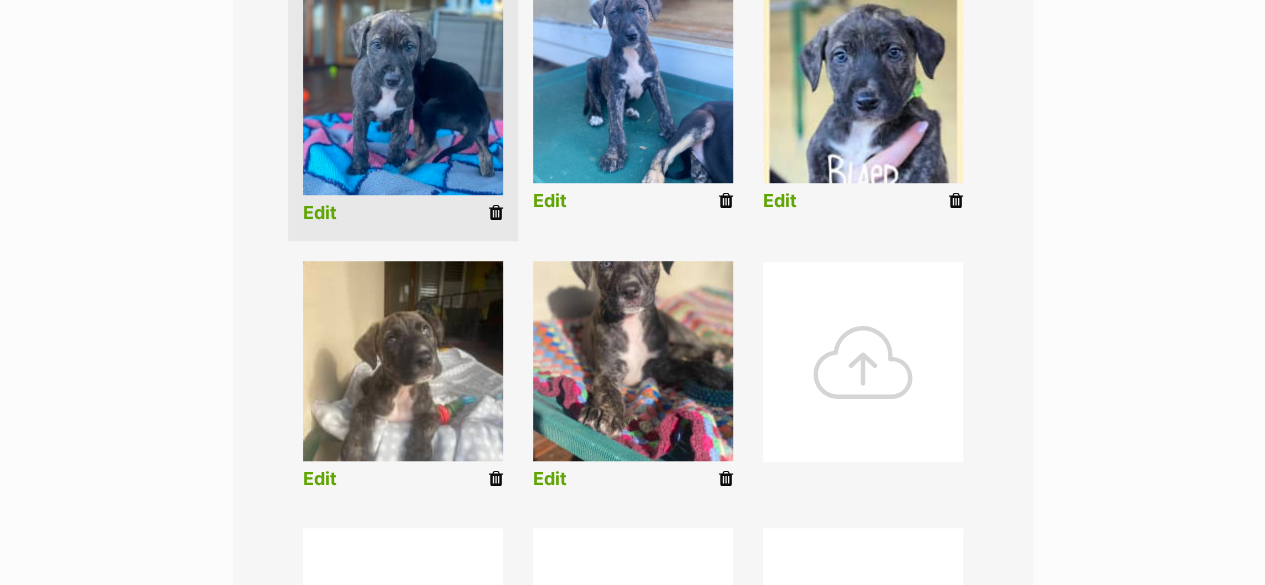 click on "Edit" at bounding box center (550, 479) 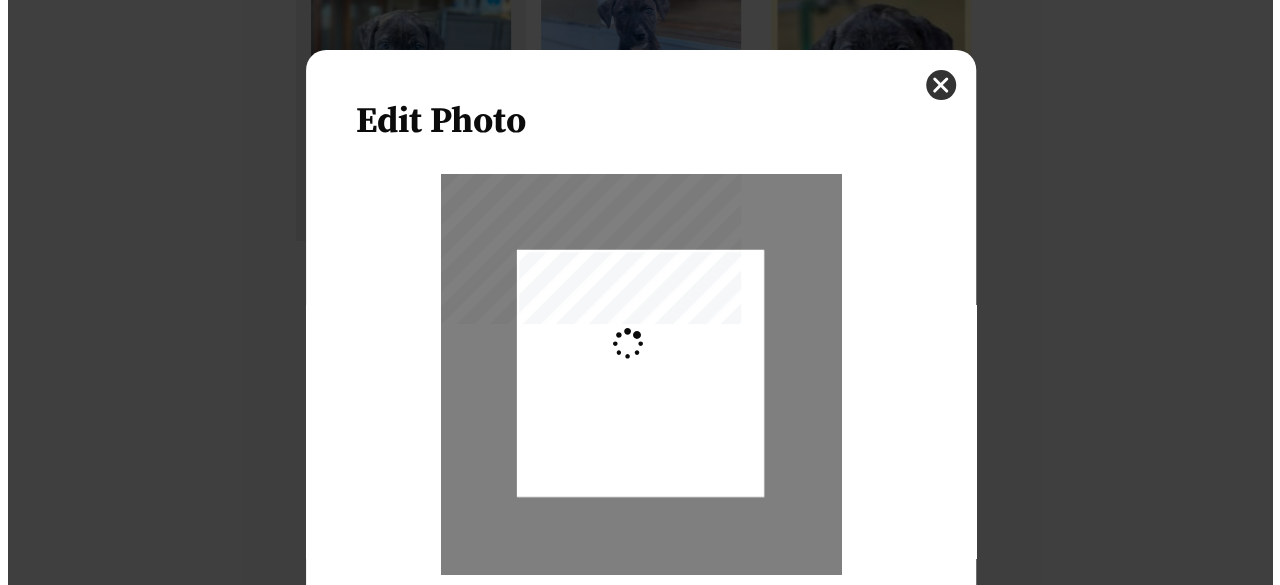 scroll, scrollTop: 0, scrollLeft: 0, axis: both 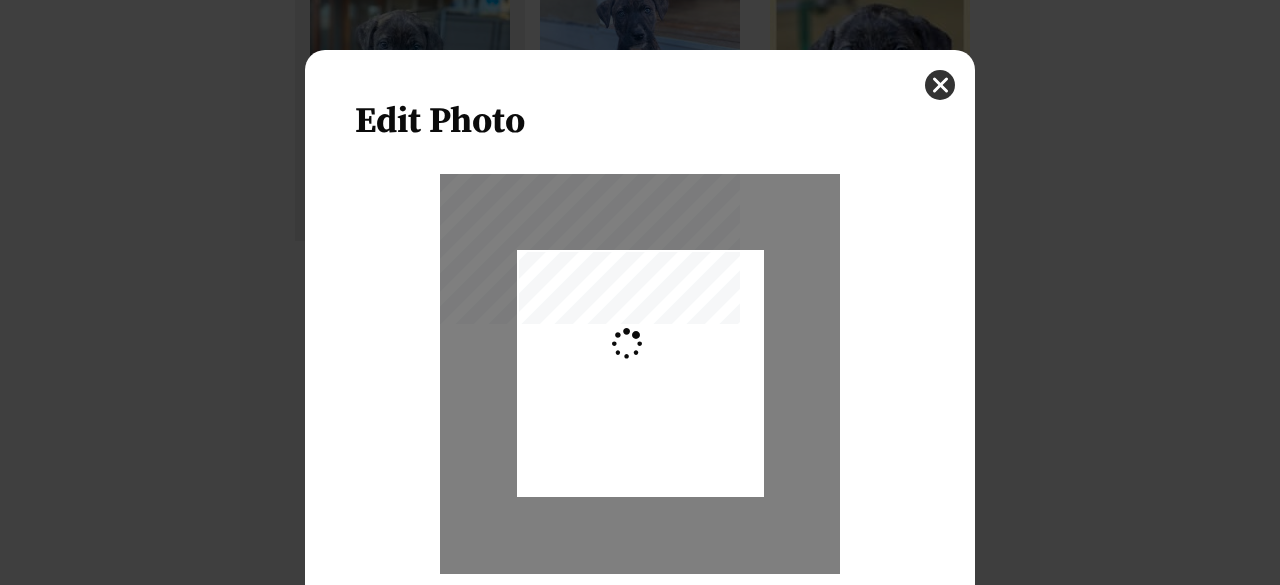 type on "0.2744" 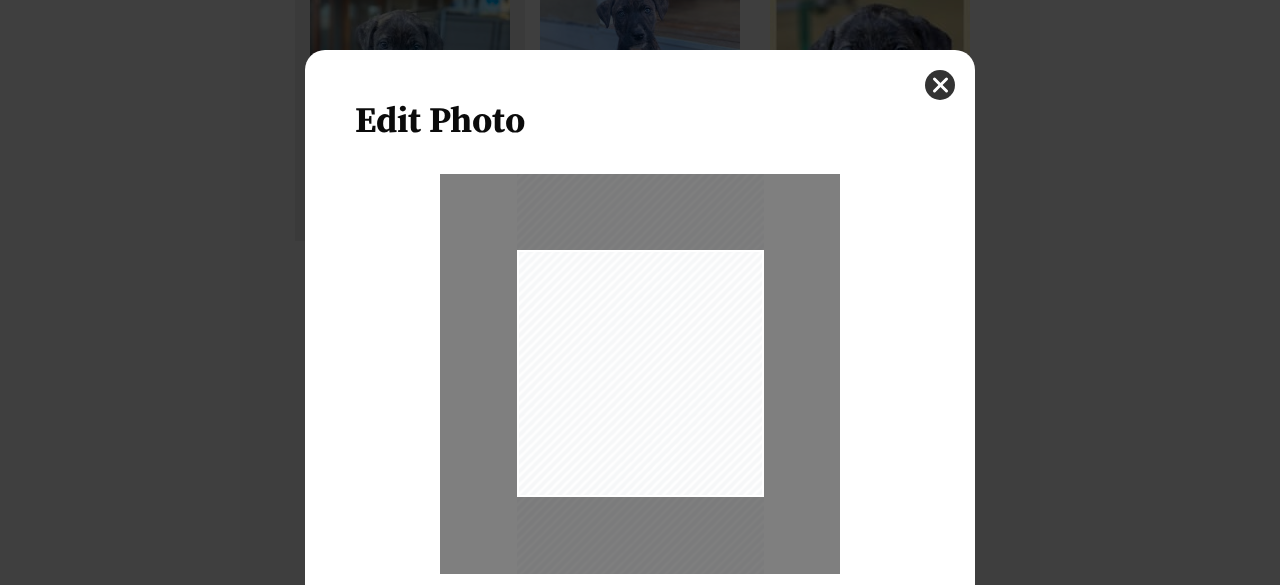 drag, startPoint x: 680, startPoint y: 341, endPoint x: 684, endPoint y: 355, distance: 14.56022 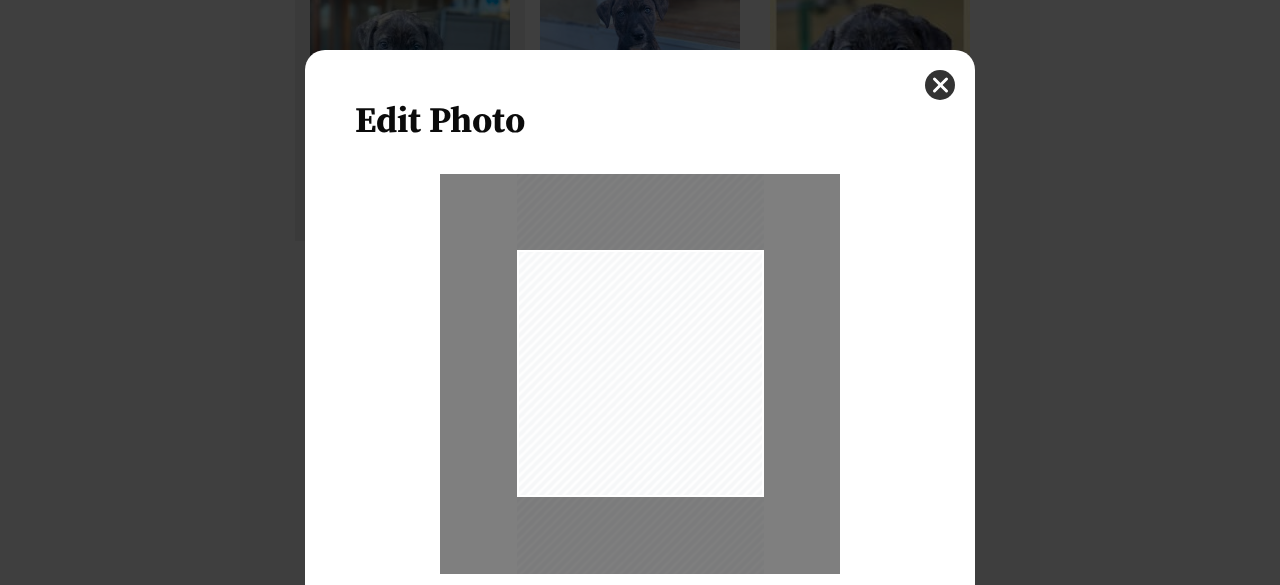 click at bounding box center (640, 374) 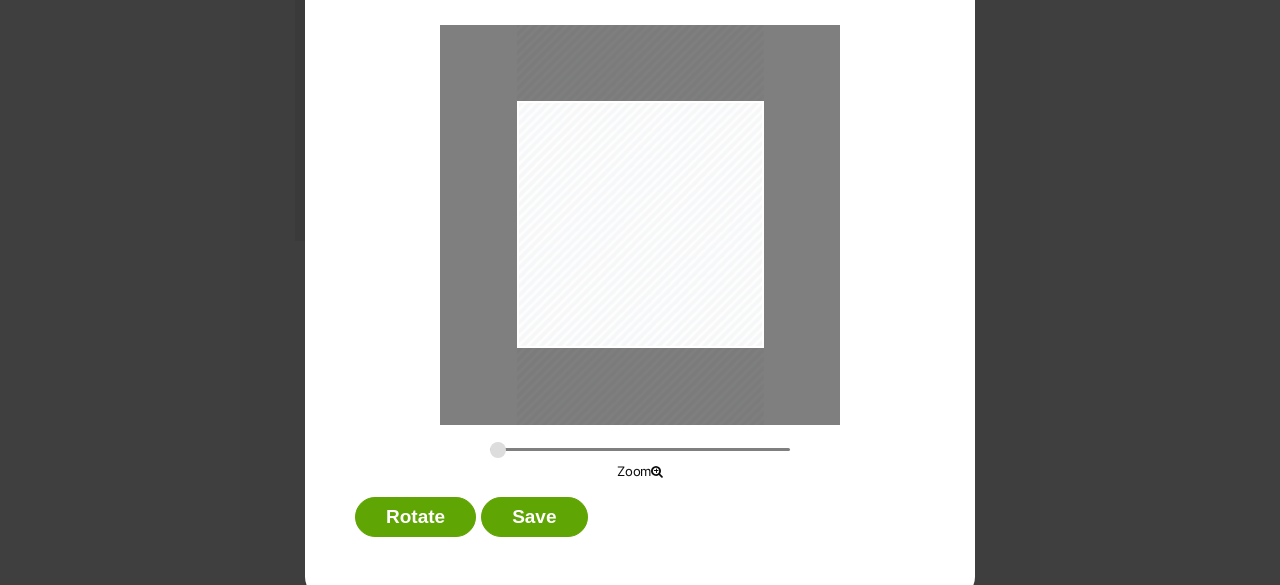 scroll, scrollTop: 160, scrollLeft: 0, axis: vertical 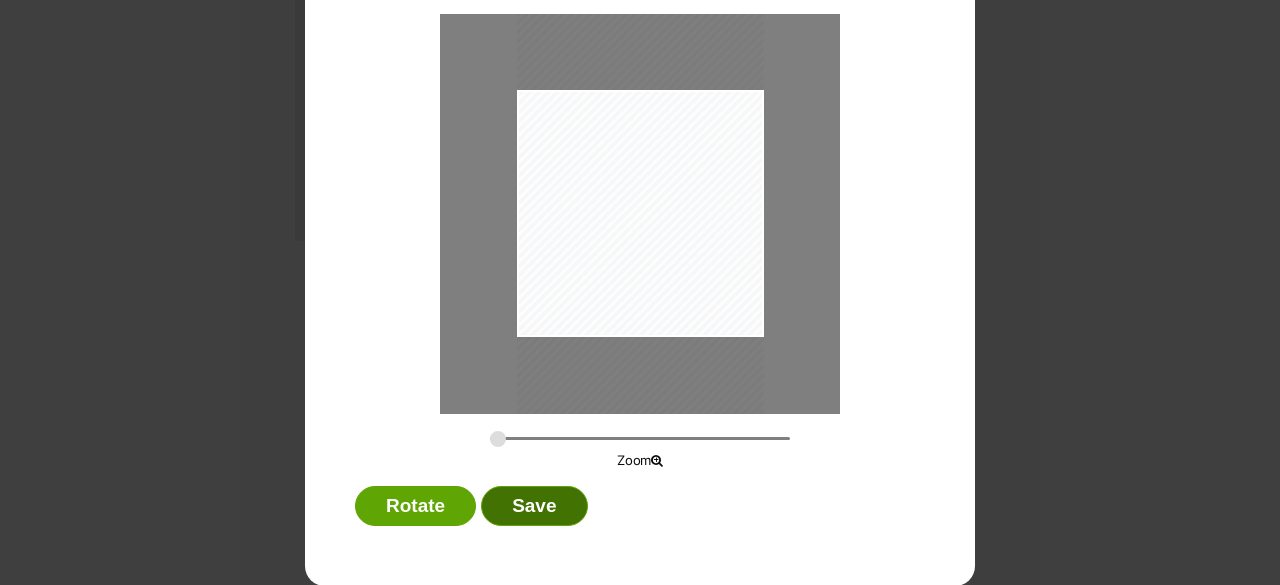 click on "Save" at bounding box center [534, 506] 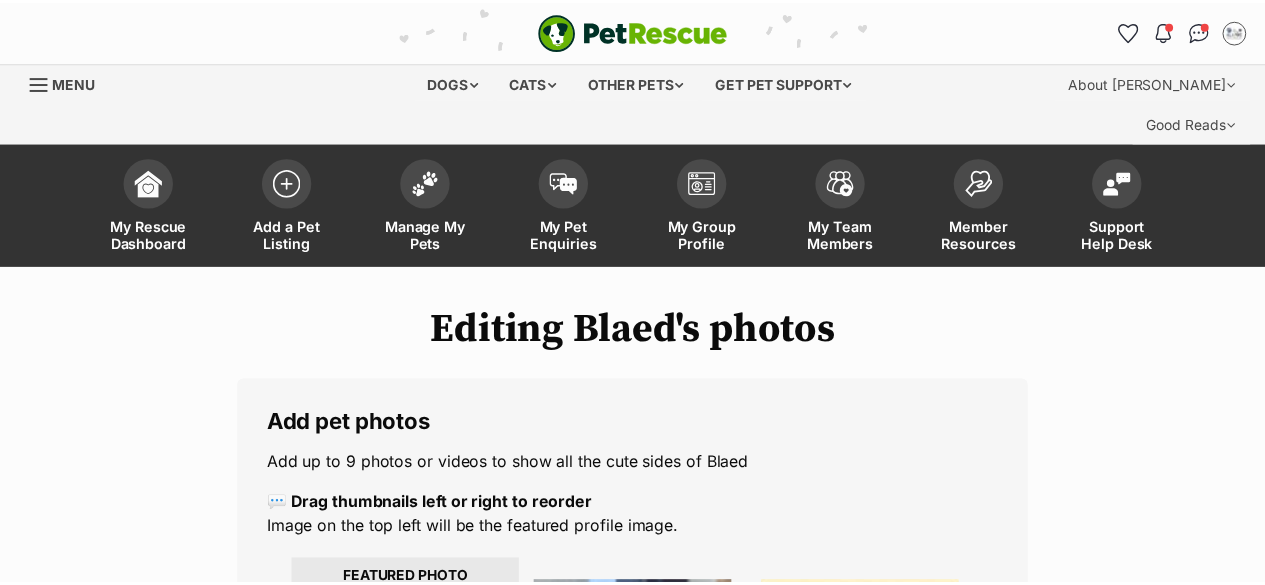 scroll, scrollTop: 600, scrollLeft: 0, axis: vertical 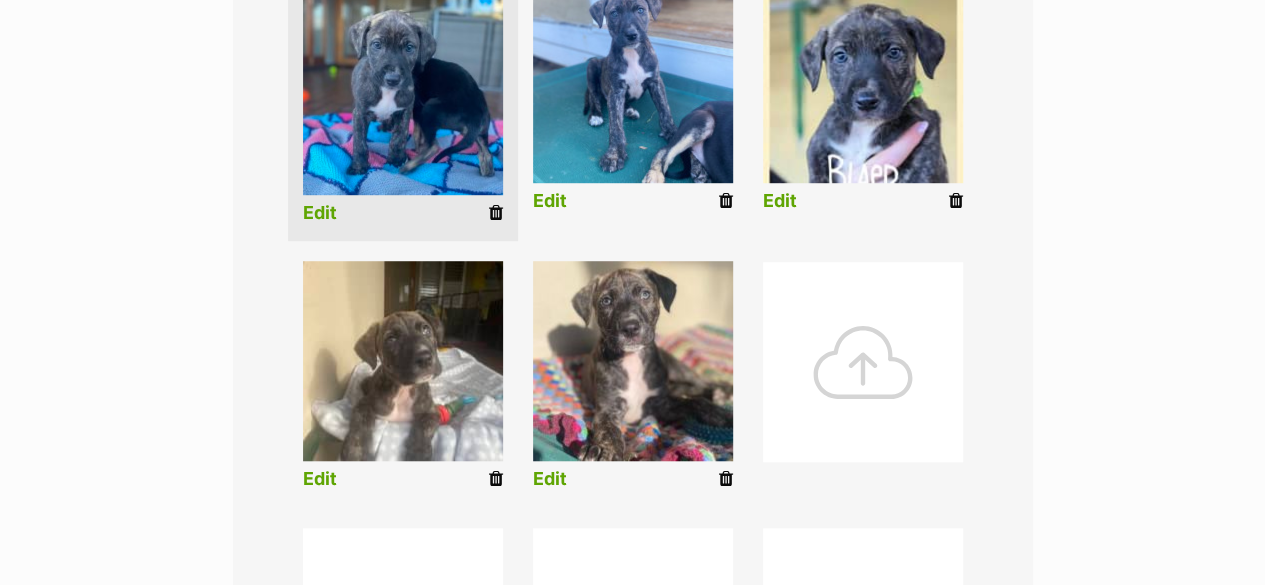 click on "Edit" at bounding box center [320, 479] 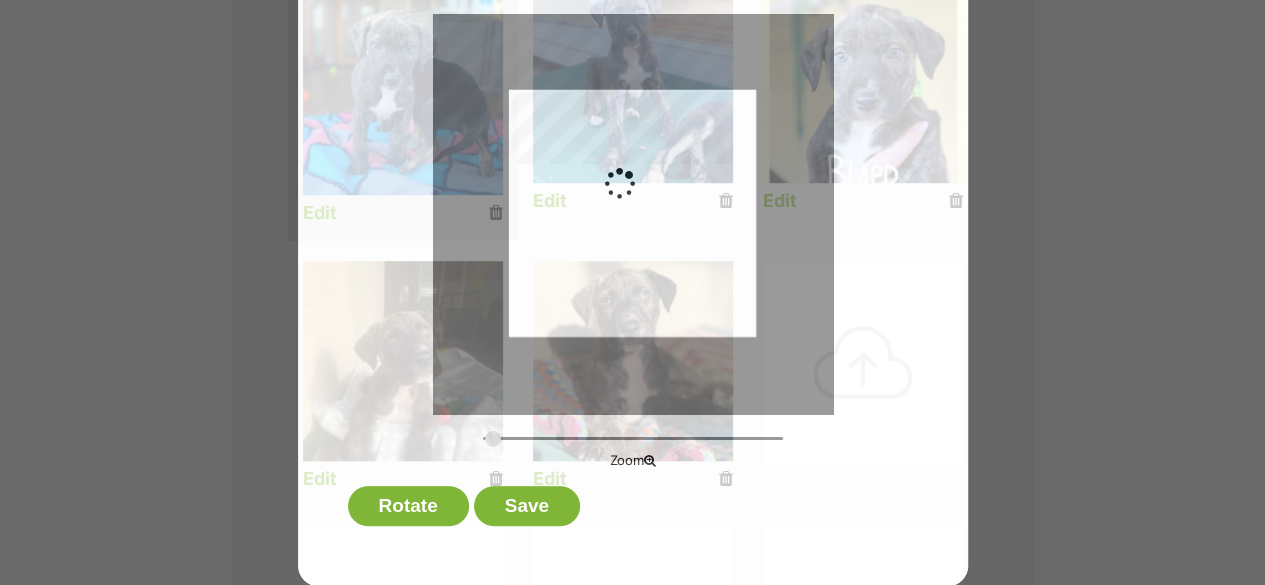 scroll, scrollTop: 0, scrollLeft: 0, axis: both 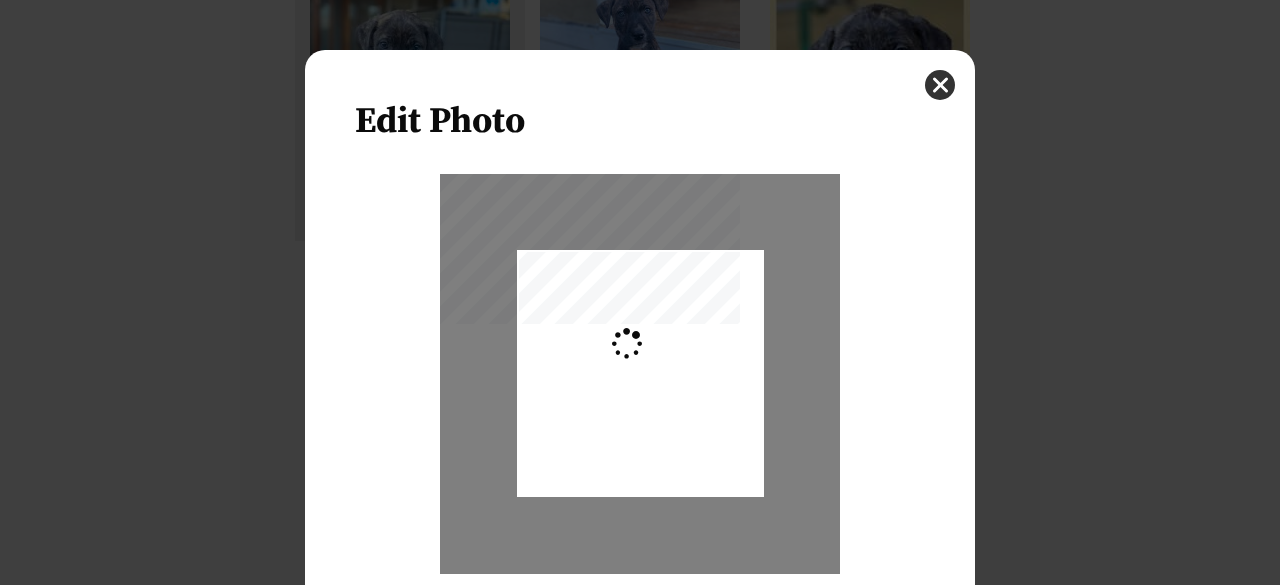 type on "0.2744" 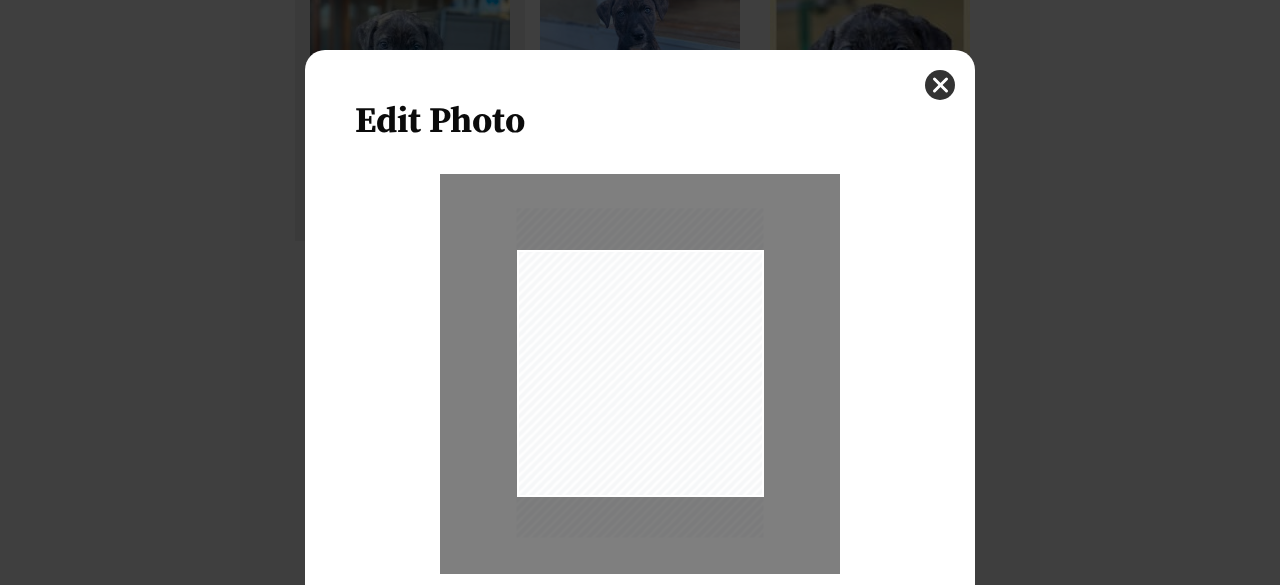 click at bounding box center [640, 372] 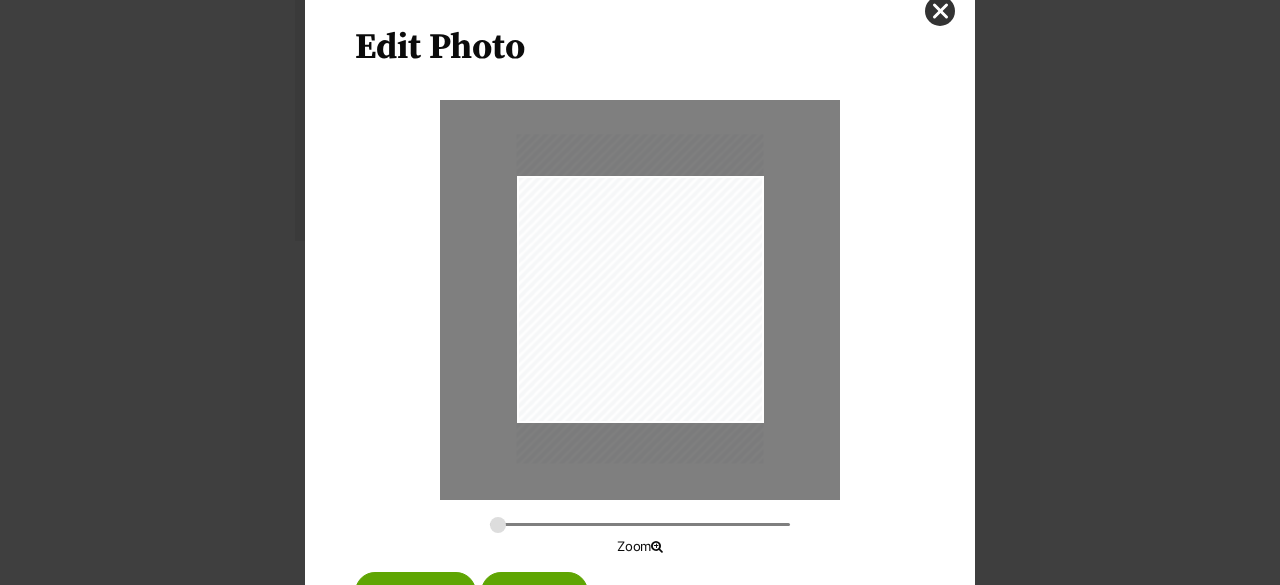 scroll, scrollTop: 160, scrollLeft: 0, axis: vertical 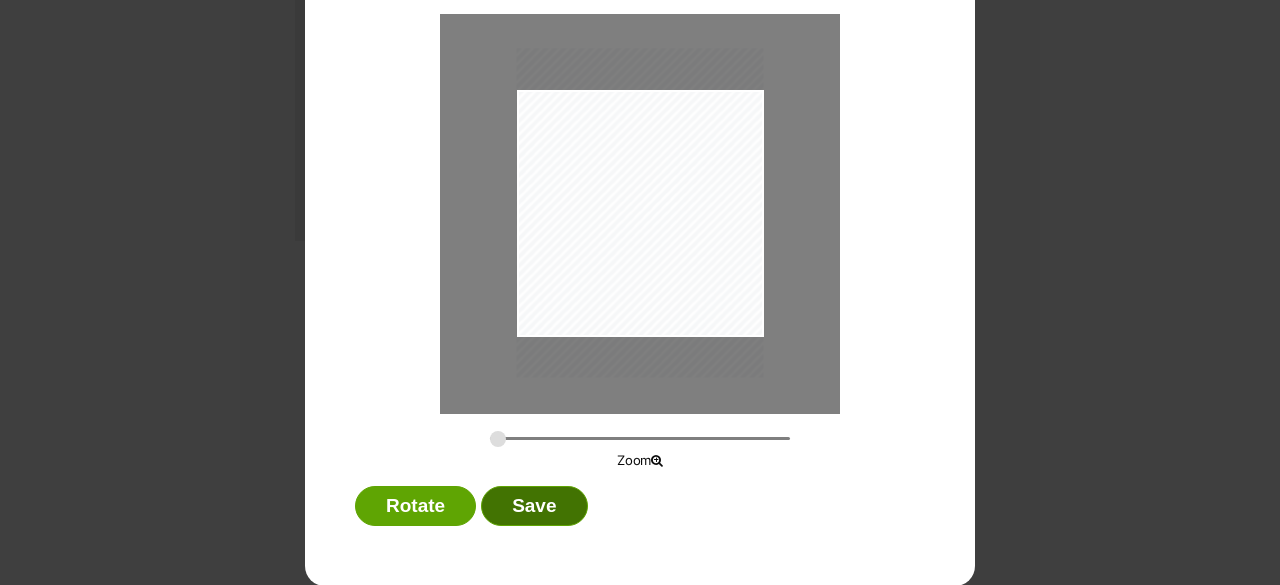 click on "Save" at bounding box center (534, 506) 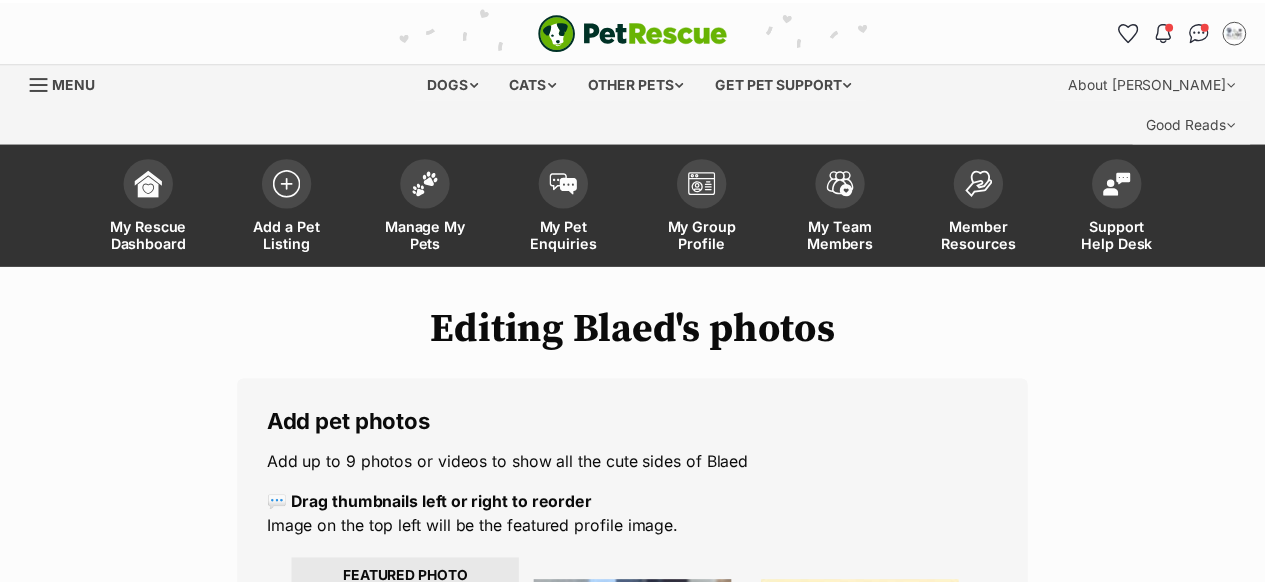 scroll, scrollTop: 600, scrollLeft: 0, axis: vertical 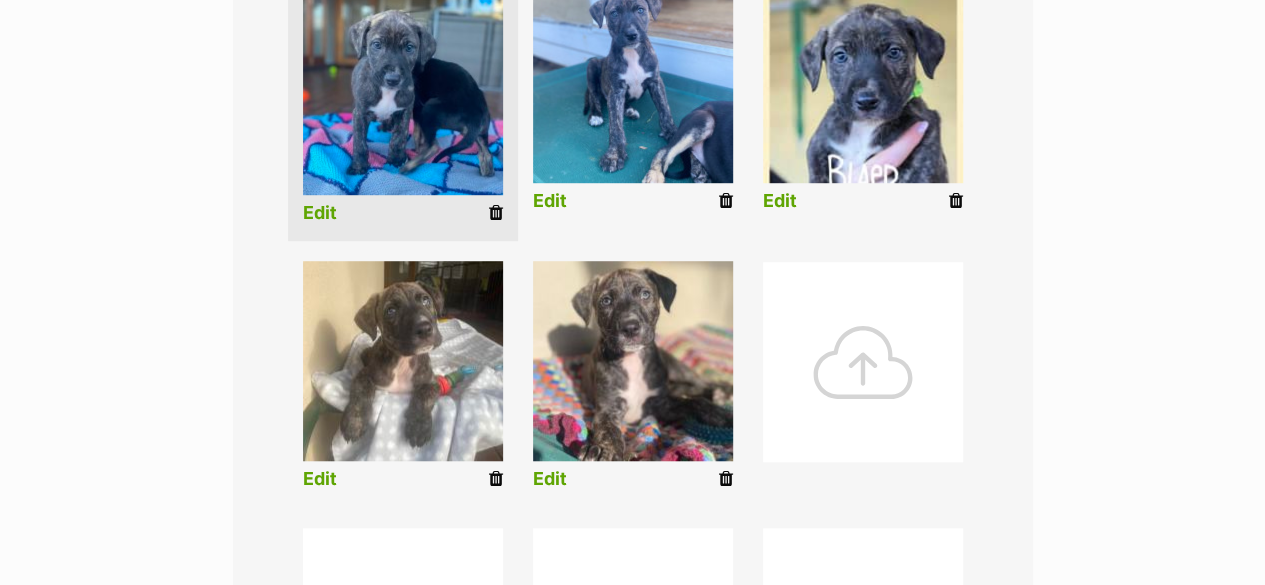 click at bounding box center [863, 362] 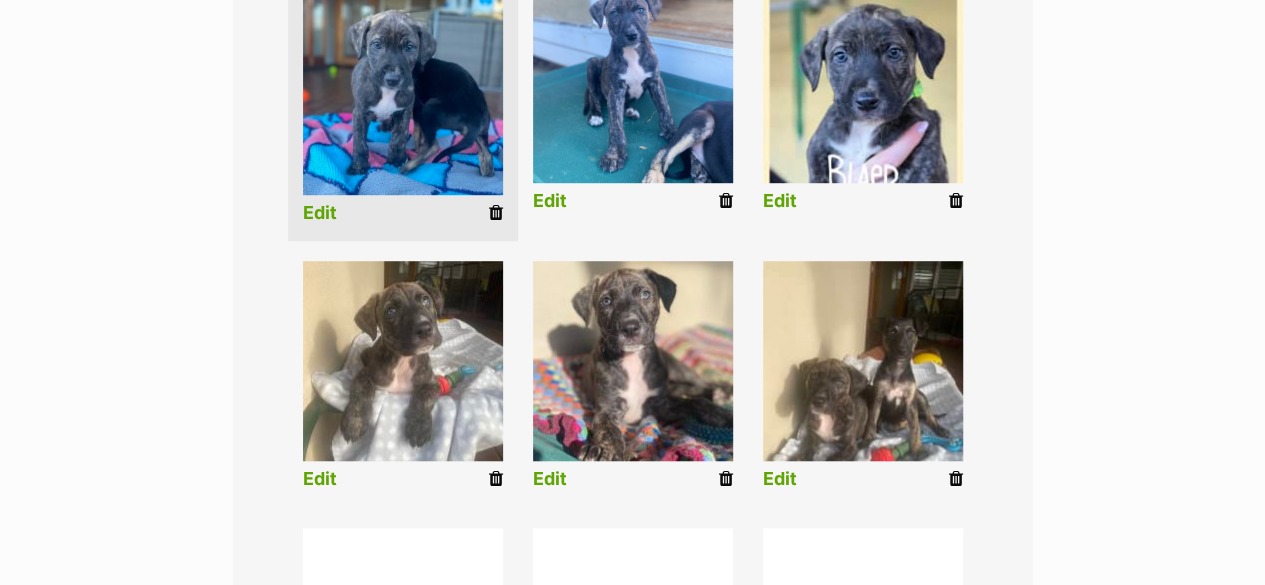 click on "Edit" at bounding box center (780, 479) 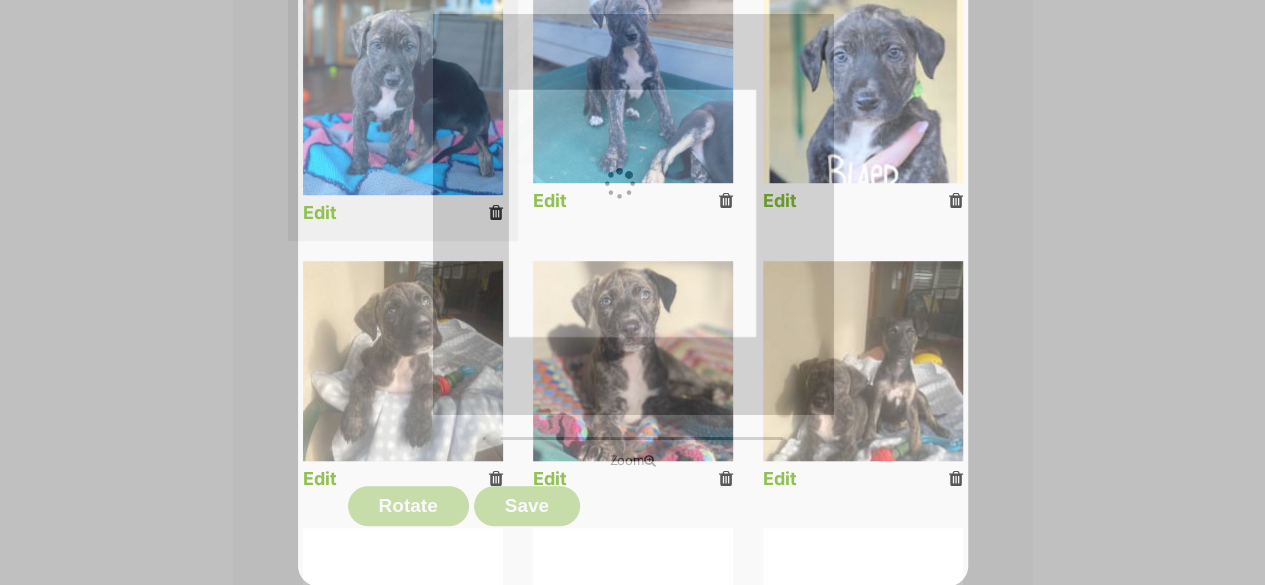 scroll, scrollTop: 0, scrollLeft: 0, axis: both 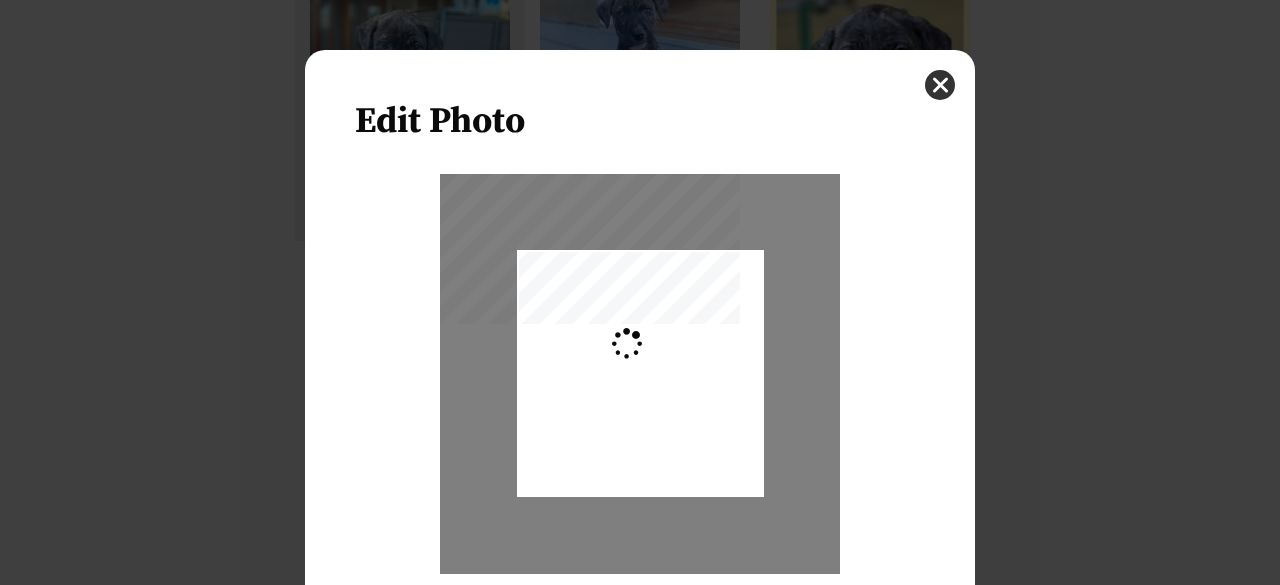 type on "0.2744" 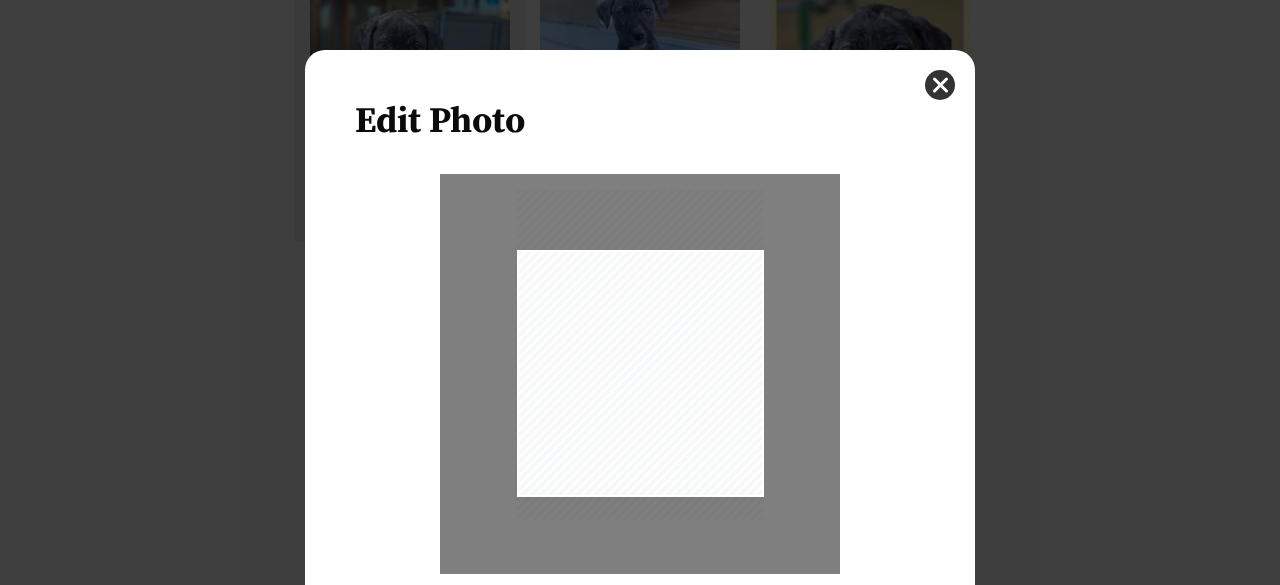 drag, startPoint x: 716, startPoint y: 440, endPoint x: 736, endPoint y: 421, distance: 27.58623 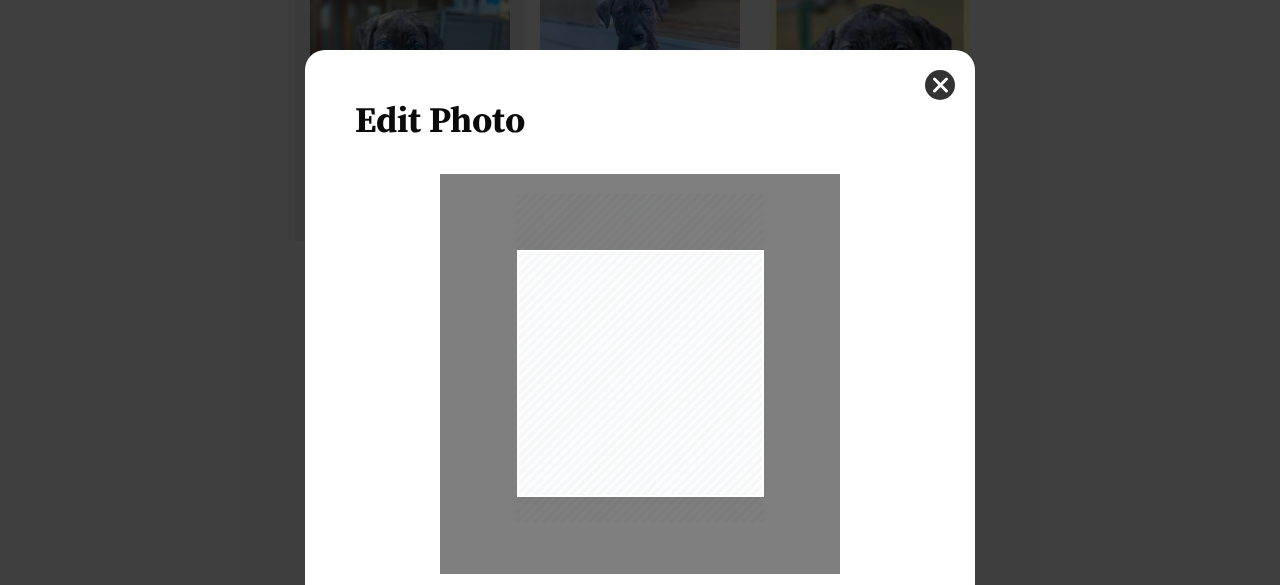 click at bounding box center [640, 357] 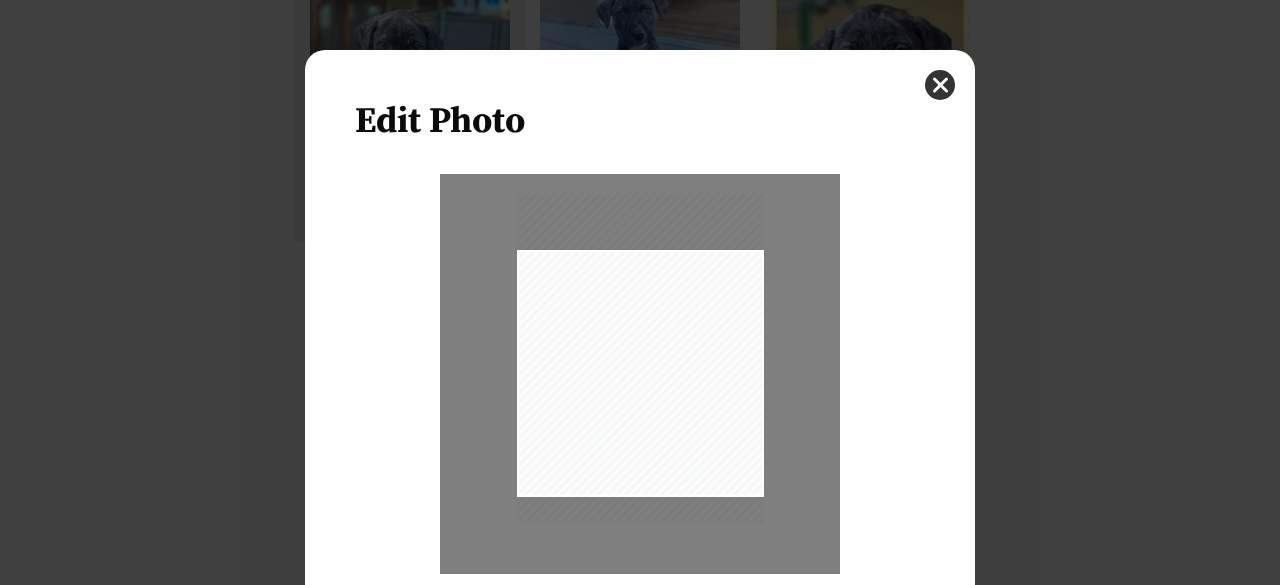 scroll, scrollTop: 160, scrollLeft: 0, axis: vertical 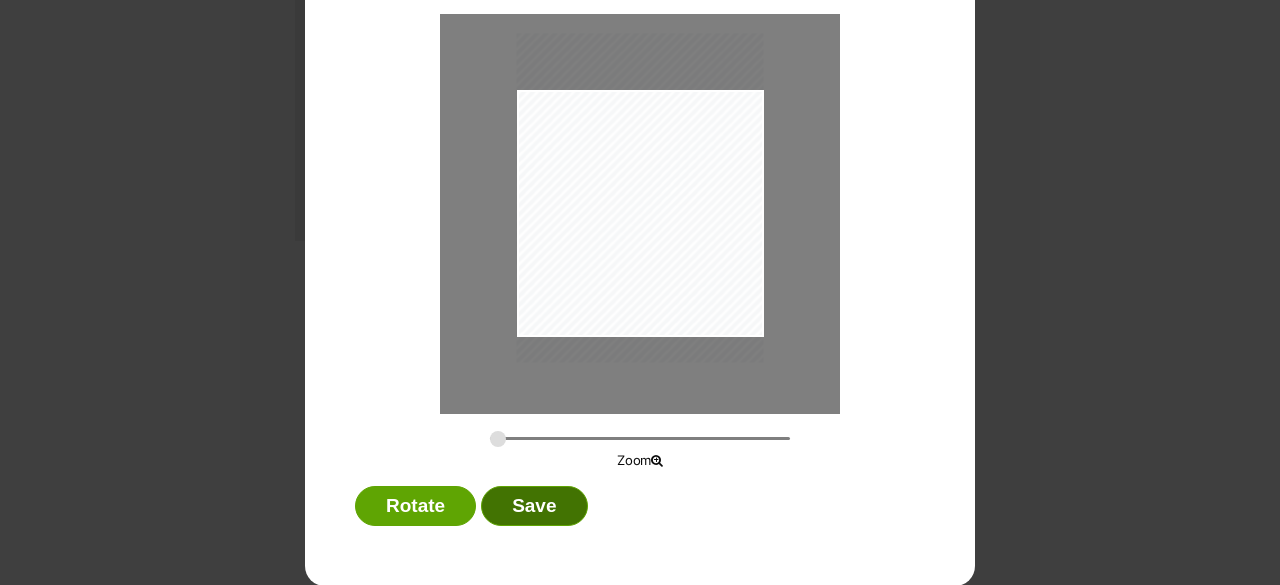 click on "Save" at bounding box center [534, 506] 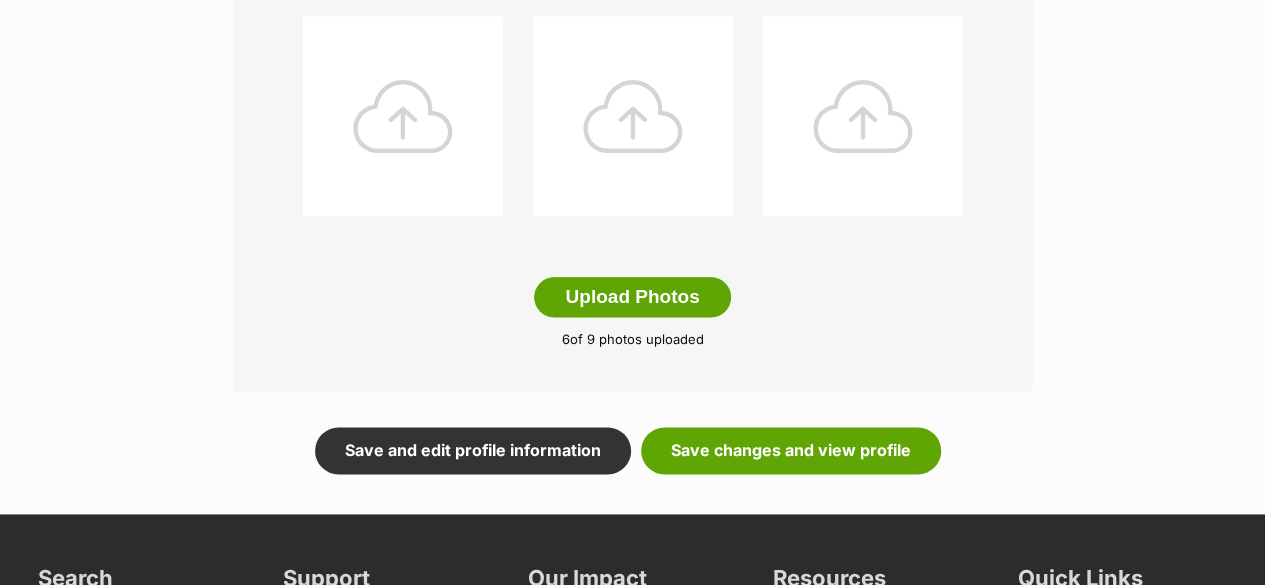 scroll, scrollTop: 1300, scrollLeft: 0, axis: vertical 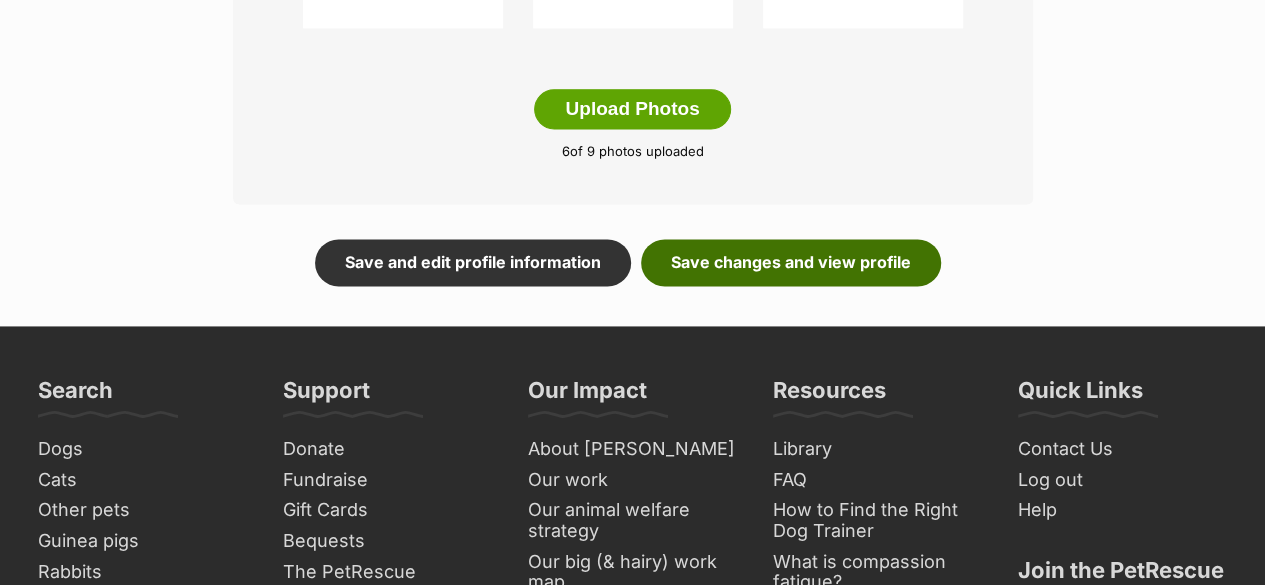 click on "Save changes and view profile" at bounding box center [791, 262] 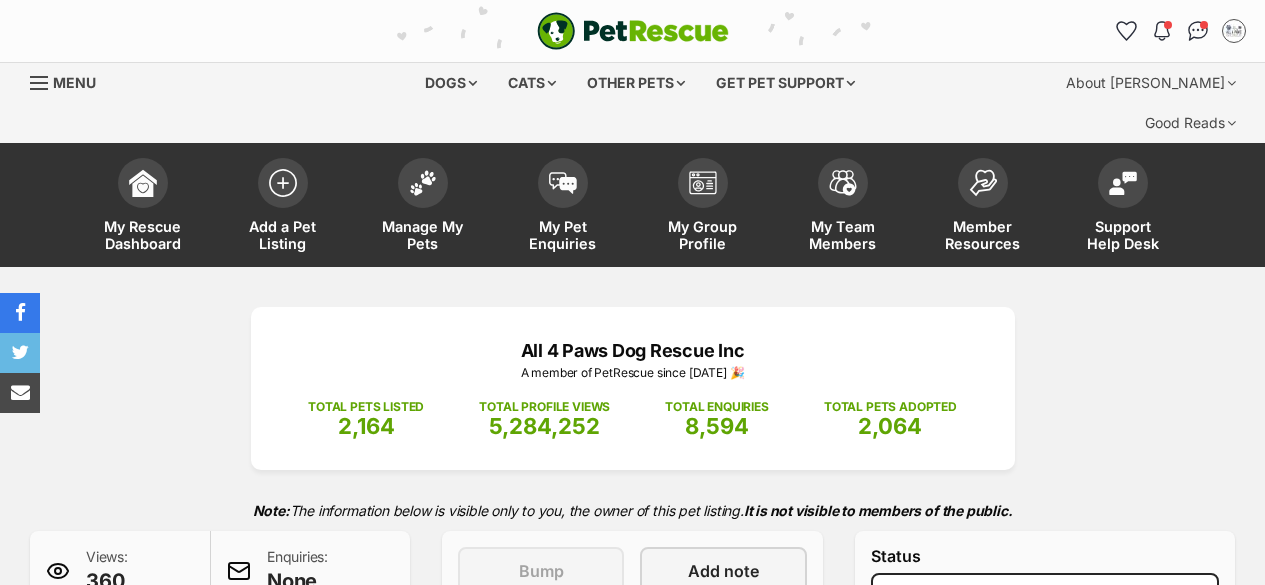 scroll, scrollTop: 300, scrollLeft: 0, axis: vertical 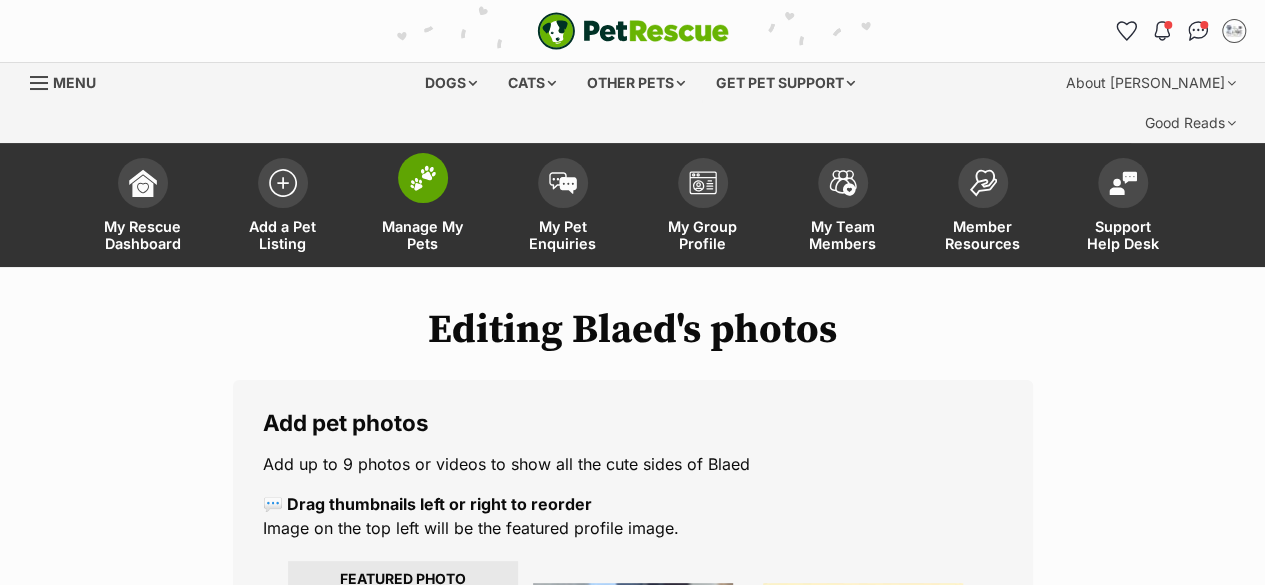 click on "Manage My Pets" at bounding box center [423, 235] 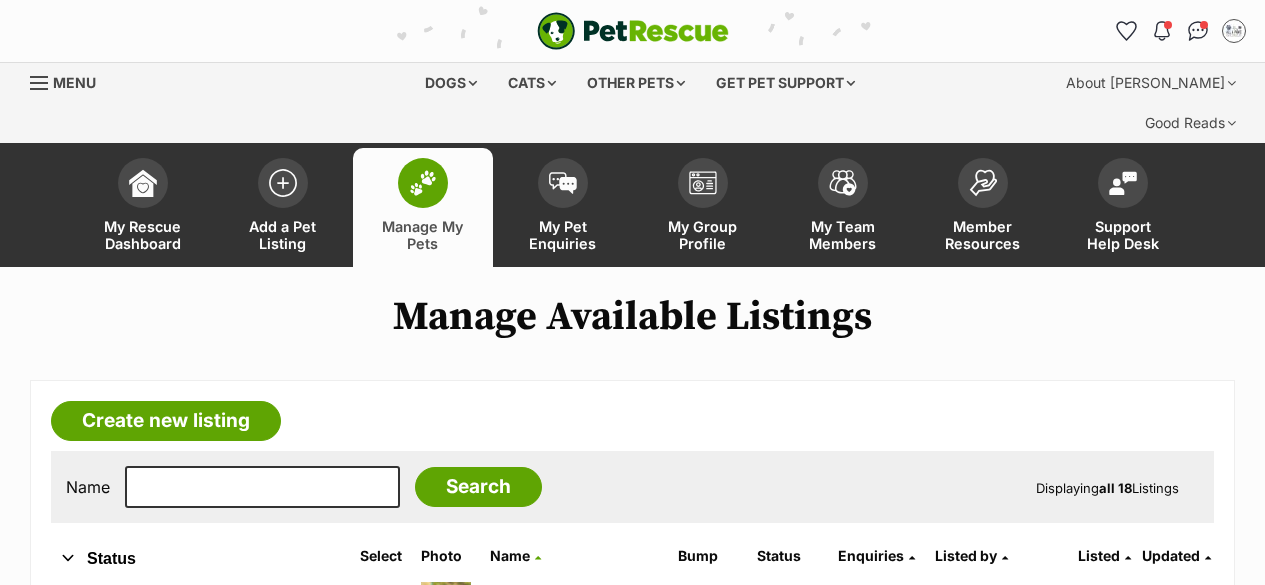 scroll, scrollTop: 200, scrollLeft: 0, axis: vertical 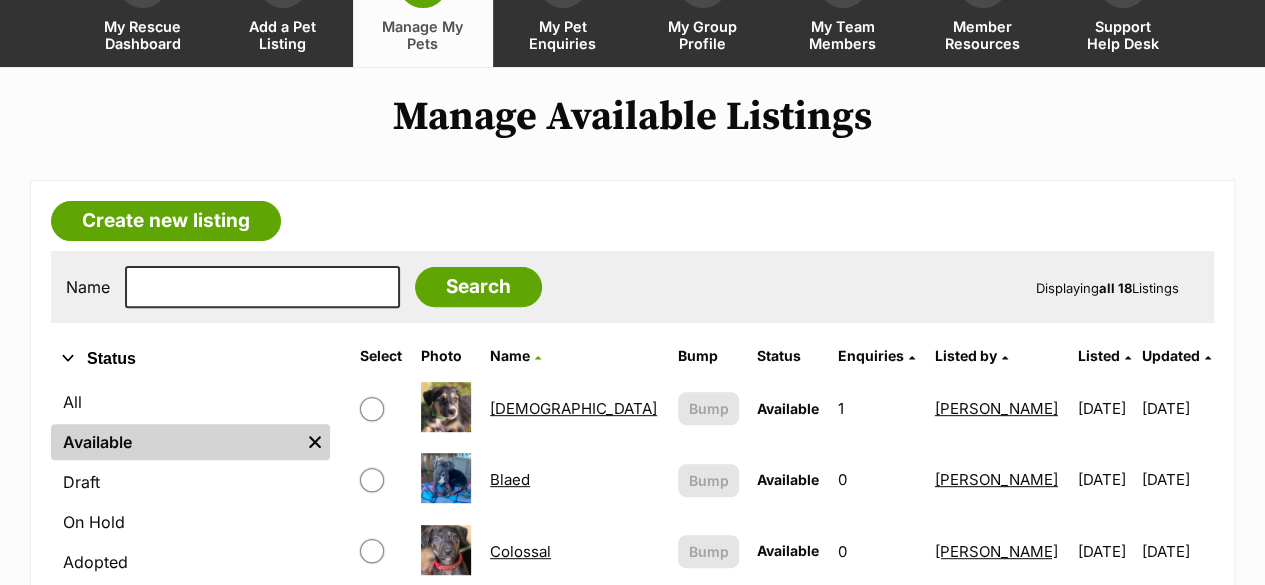 click on "Blaed" at bounding box center (510, 479) 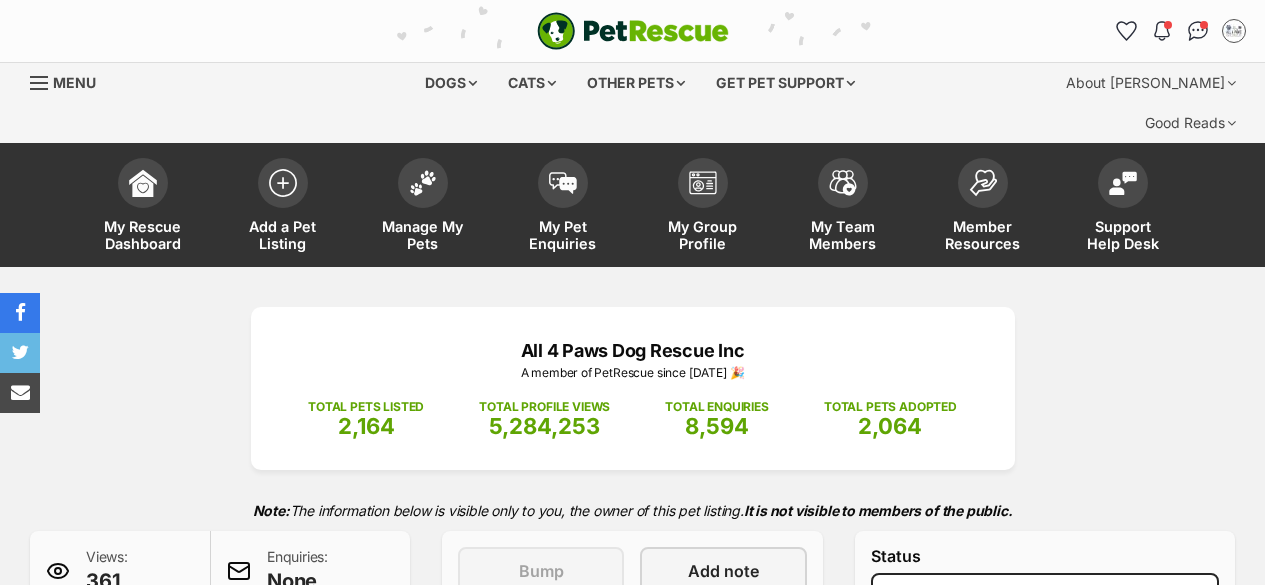scroll, scrollTop: 500, scrollLeft: 0, axis: vertical 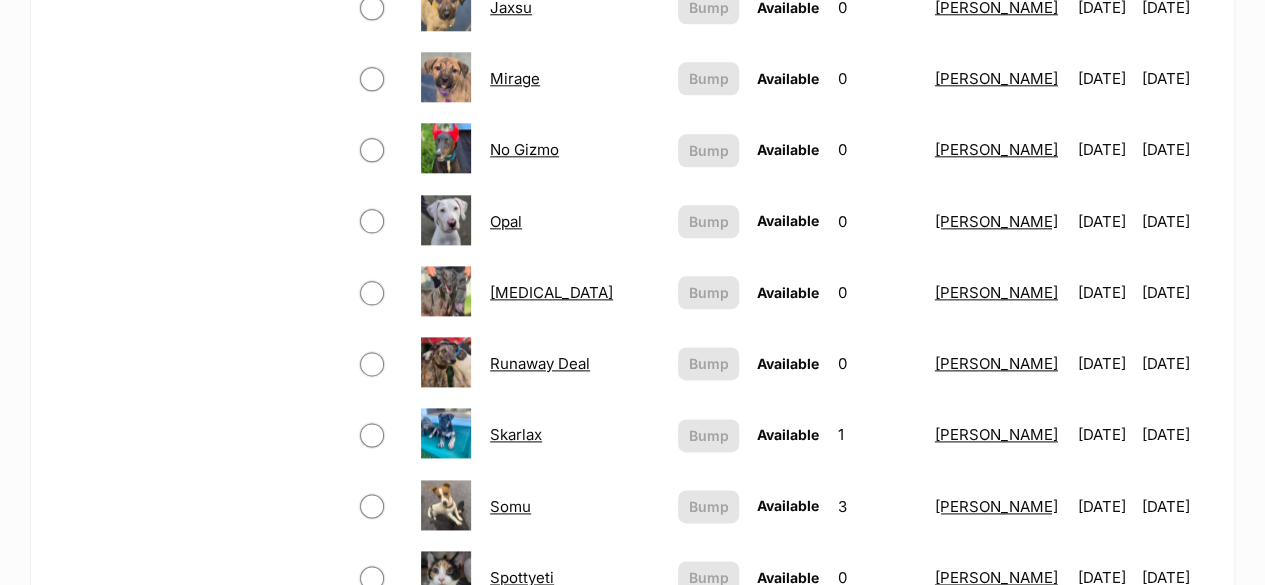 click on "Skarlax" at bounding box center [516, 434] 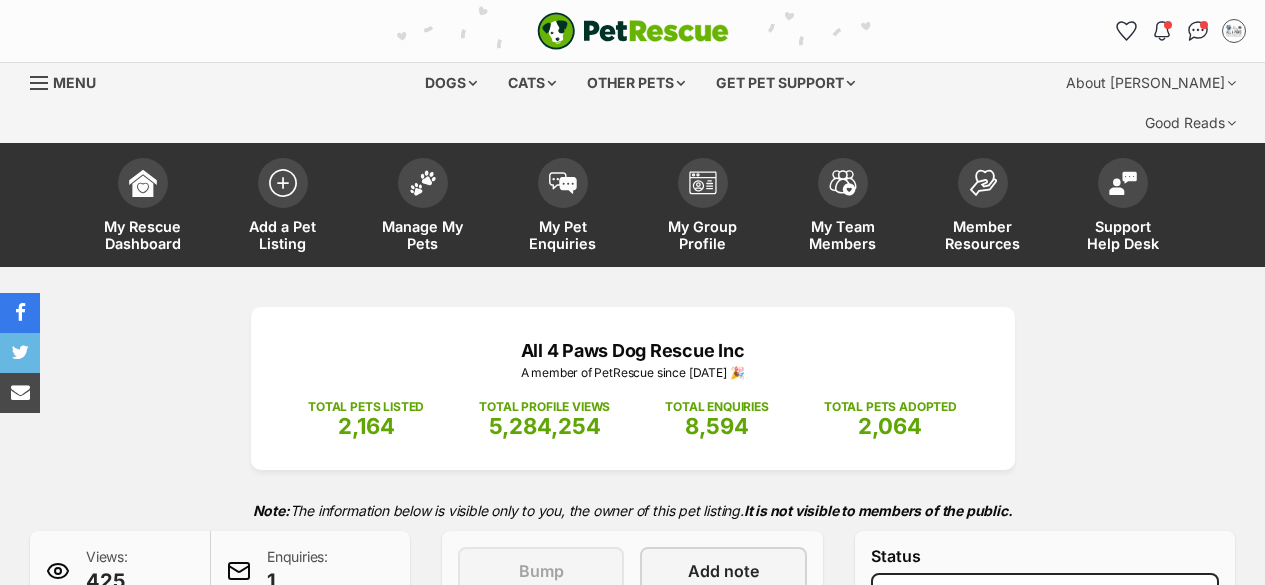 scroll, scrollTop: 0, scrollLeft: 0, axis: both 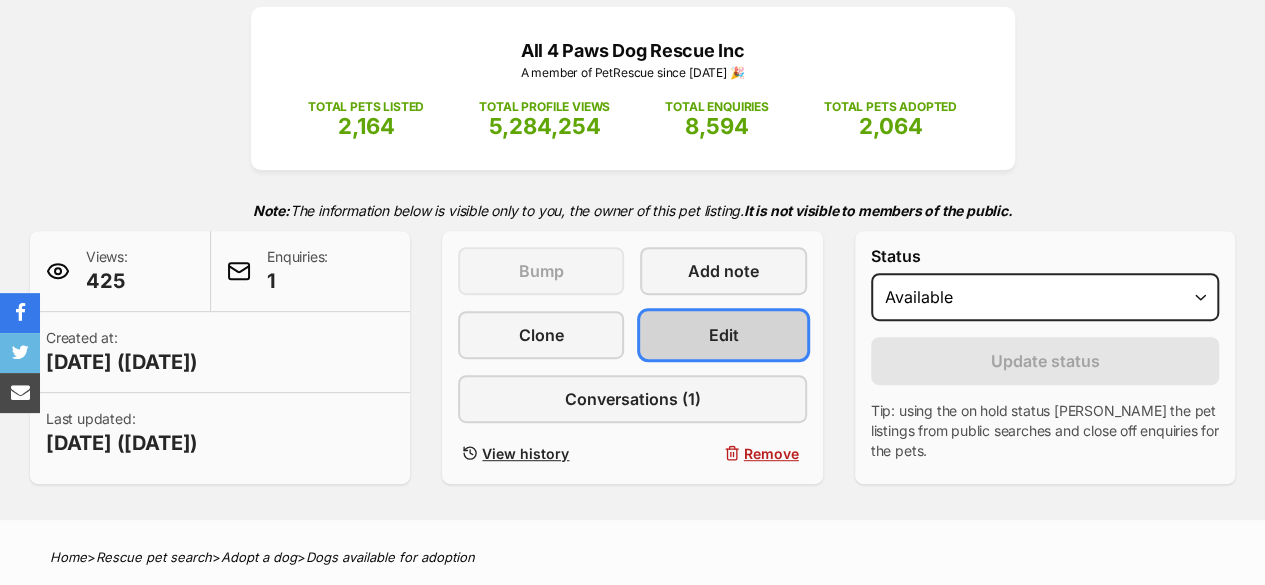 click on "Edit" at bounding box center [724, 335] 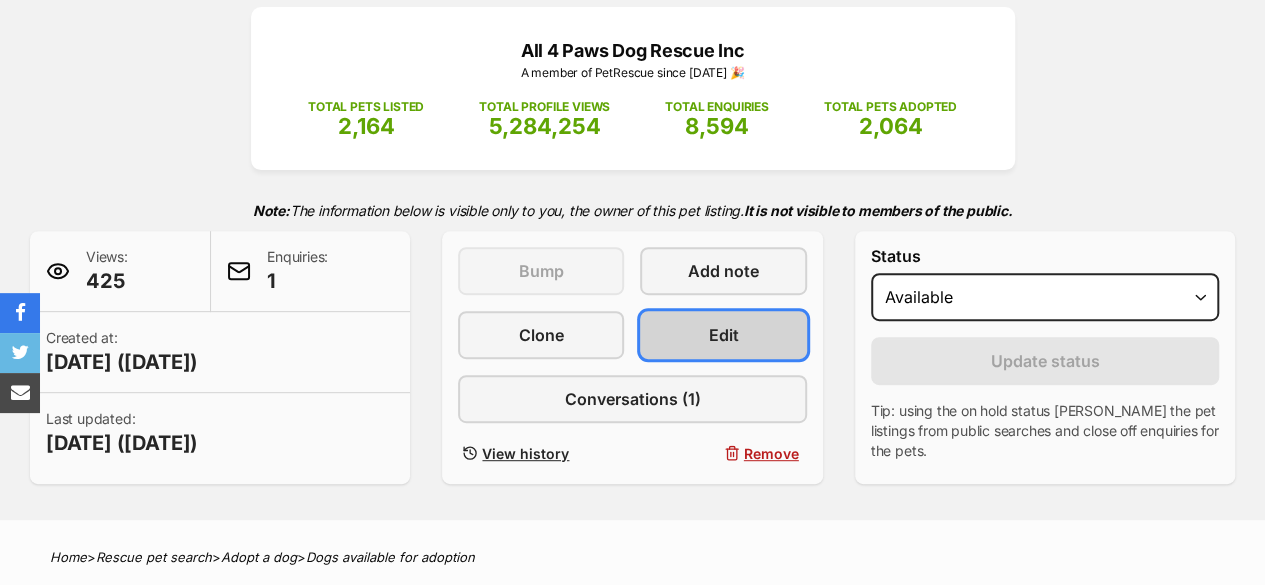 scroll, scrollTop: 0, scrollLeft: 0, axis: both 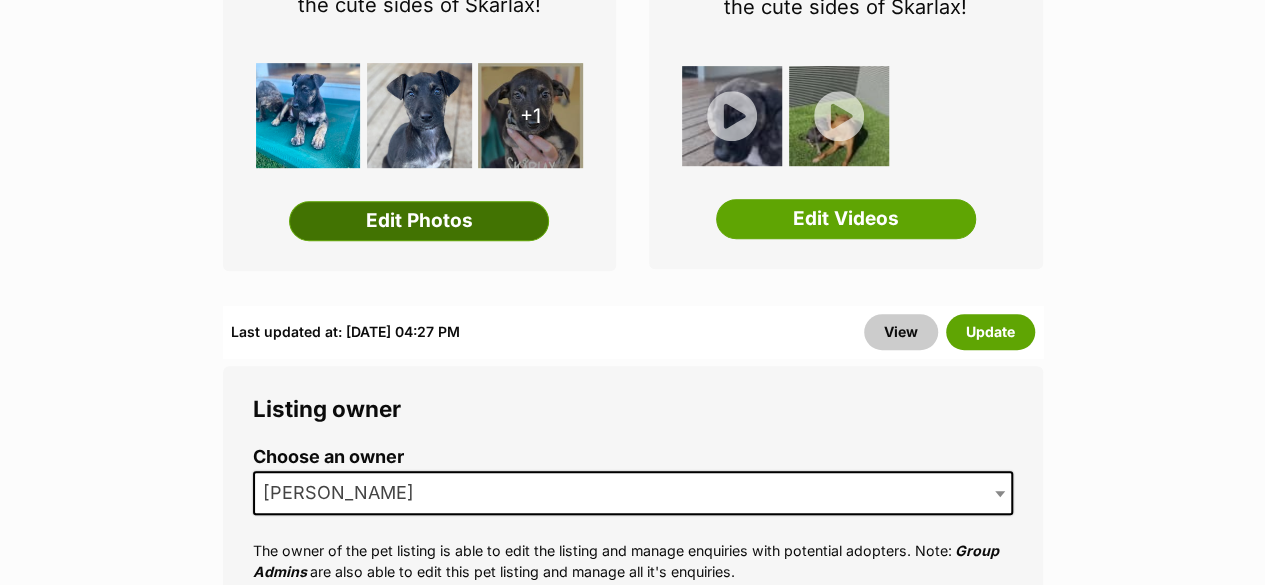 click on "Edit Photos" at bounding box center [419, 221] 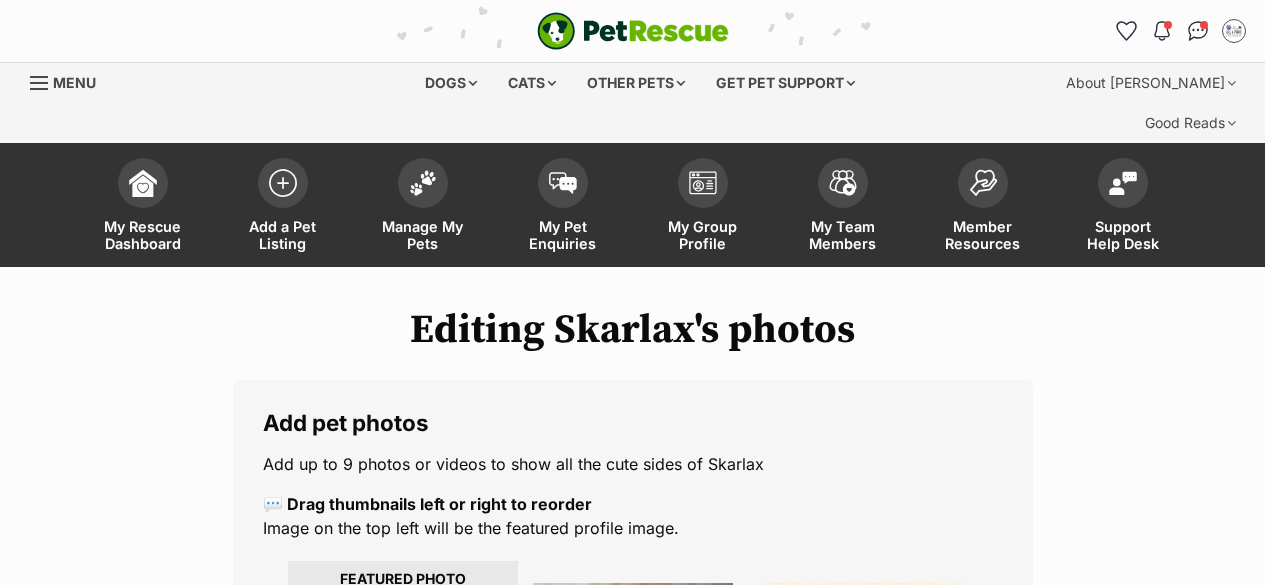 scroll, scrollTop: 0, scrollLeft: 0, axis: both 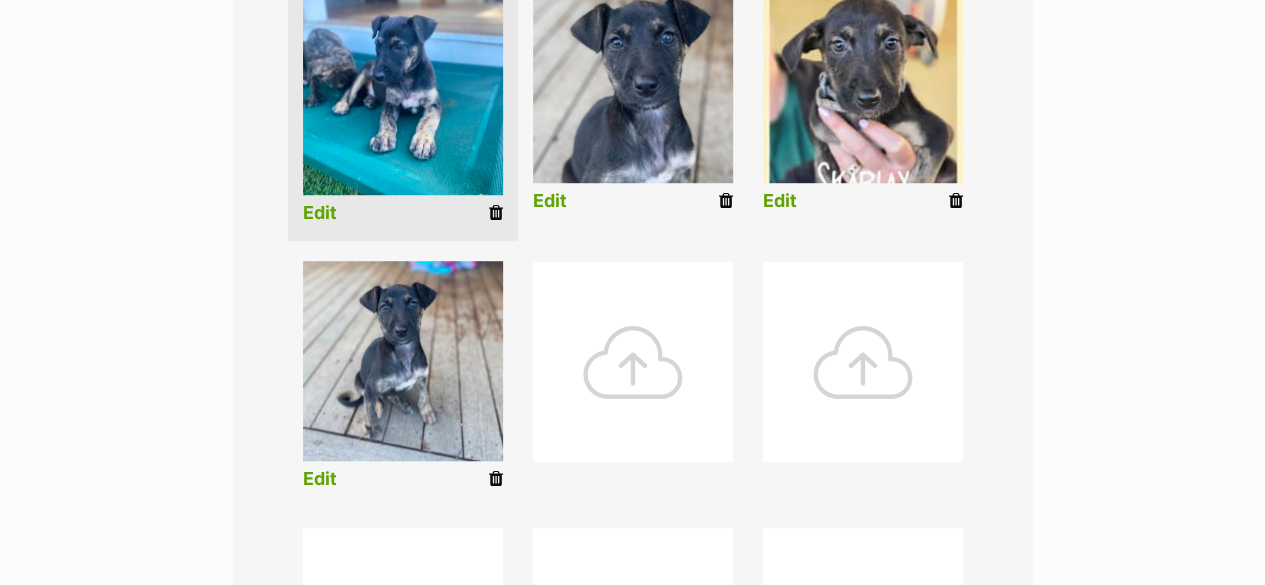 click at bounding box center (496, 479) 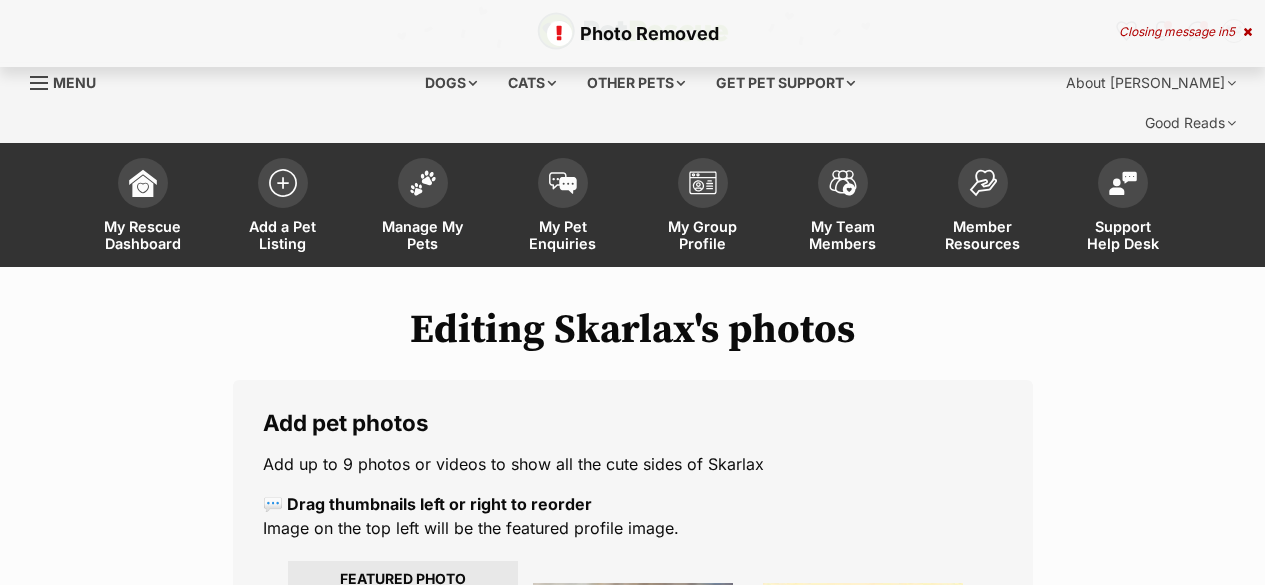 scroll, scrollTop: 300, scrollLeft: 0, axis: vertical 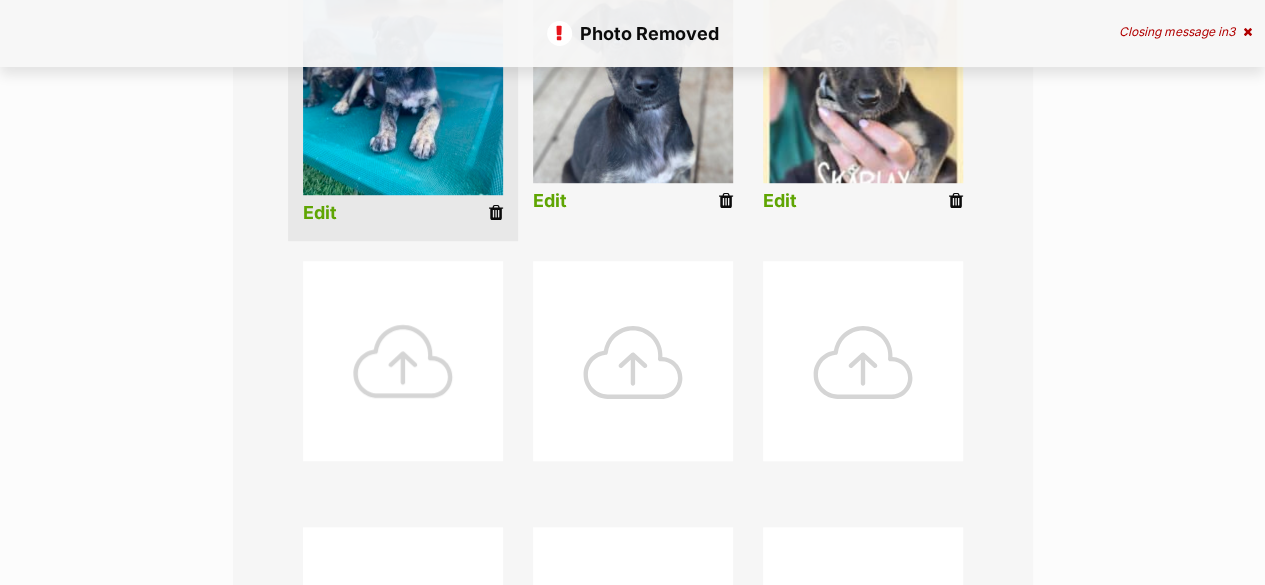 click at bounding box center (403, 361) 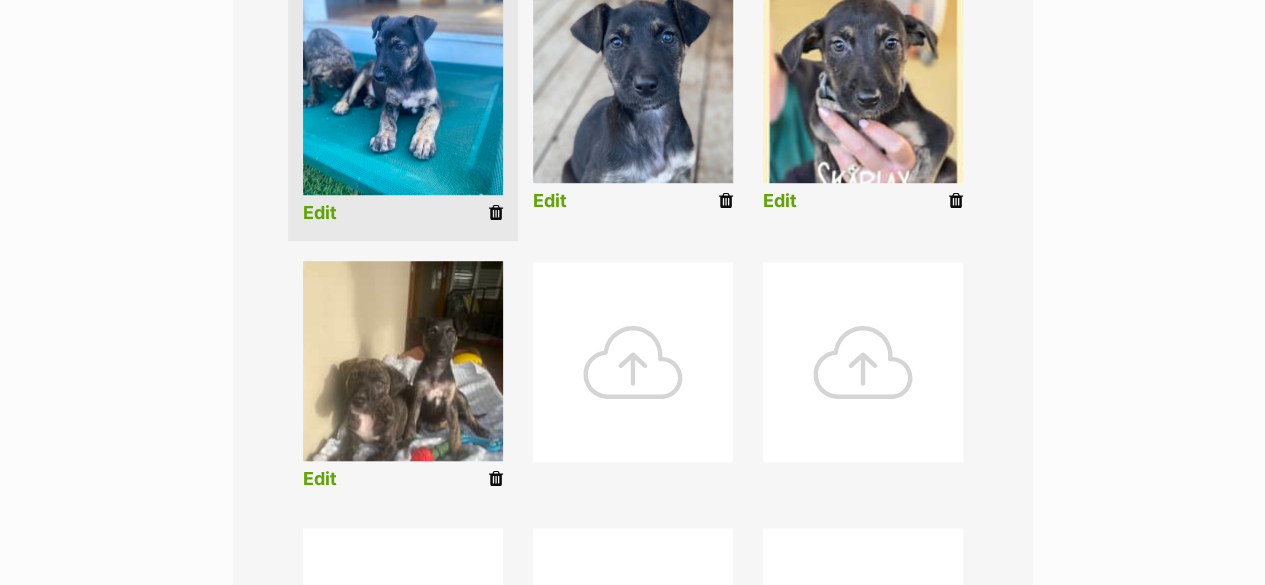 click at bounding box center [633, 362] 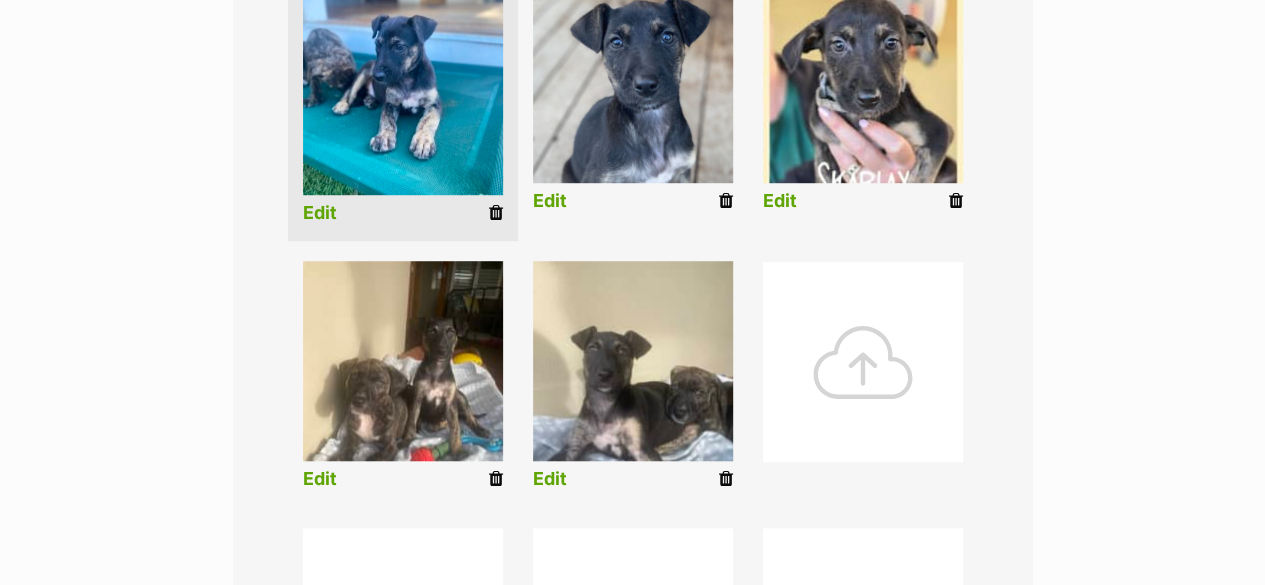 click on "Edit" at bounding box center (550, 479) 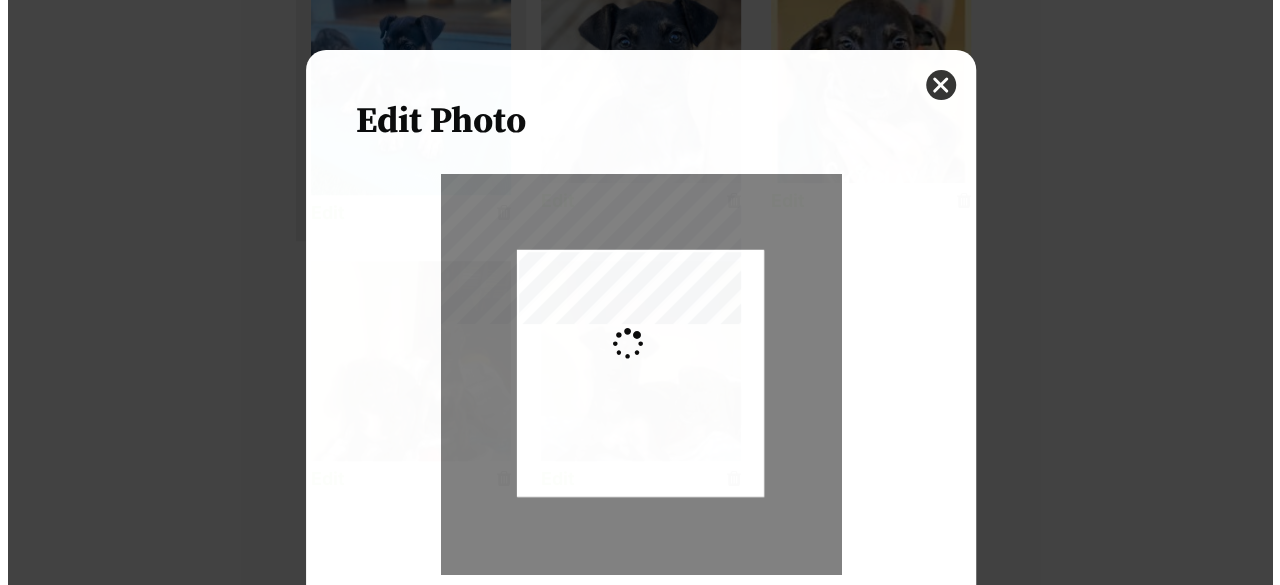 scroll, scrollTop: 0, scrollLeft: 0, axis: both 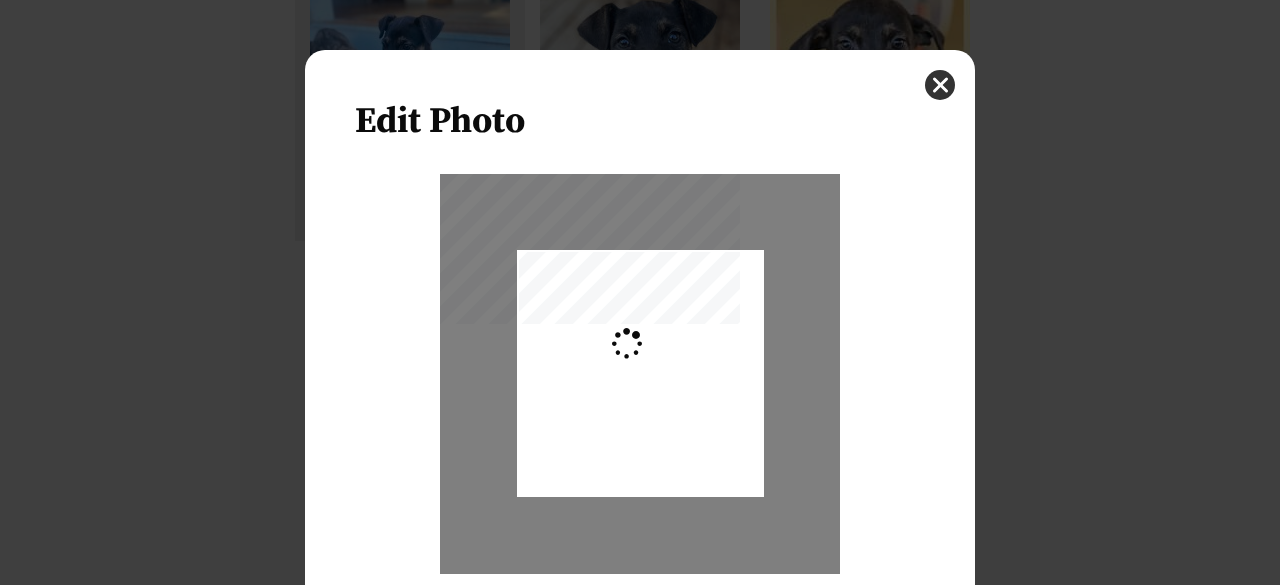 type on "0.2744" 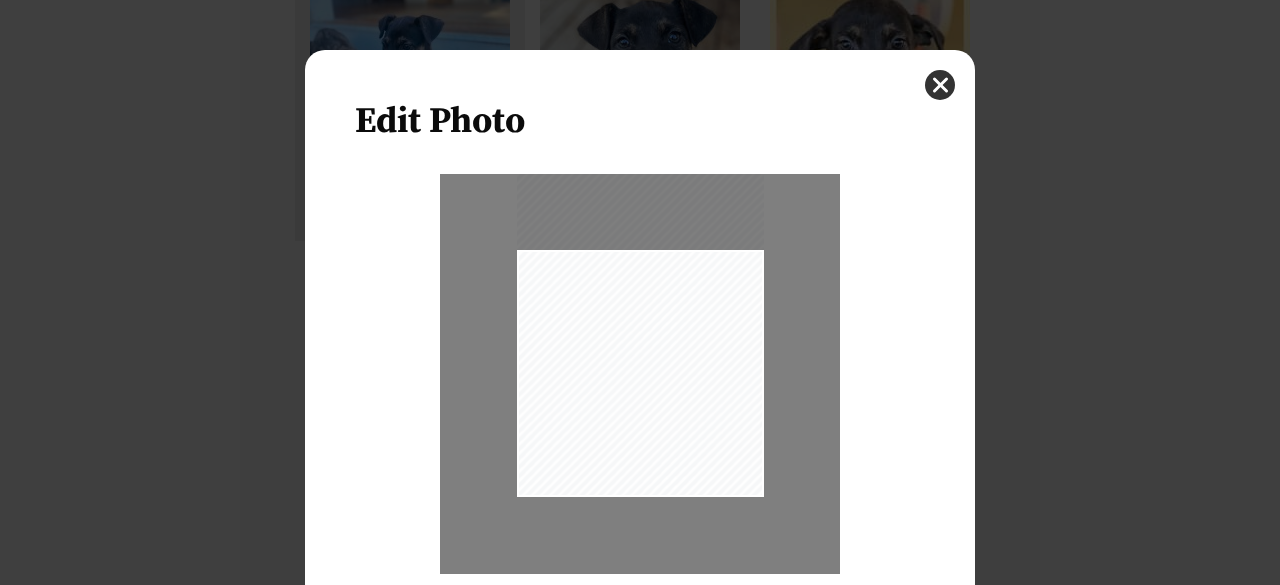 drag, startPoint x: 651, startPoint y: 448, endPoint x: 664, endPoint y: 405, distance: 44.922153 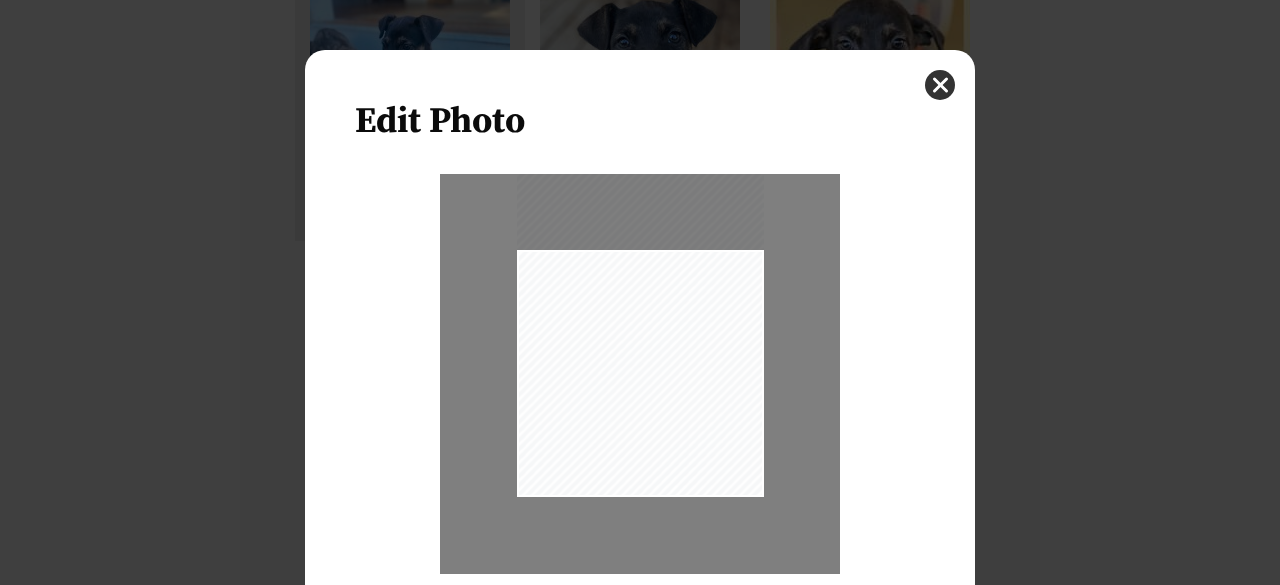 scroll, scrollTop: 160, scrollLeft: 0, axis: vertical 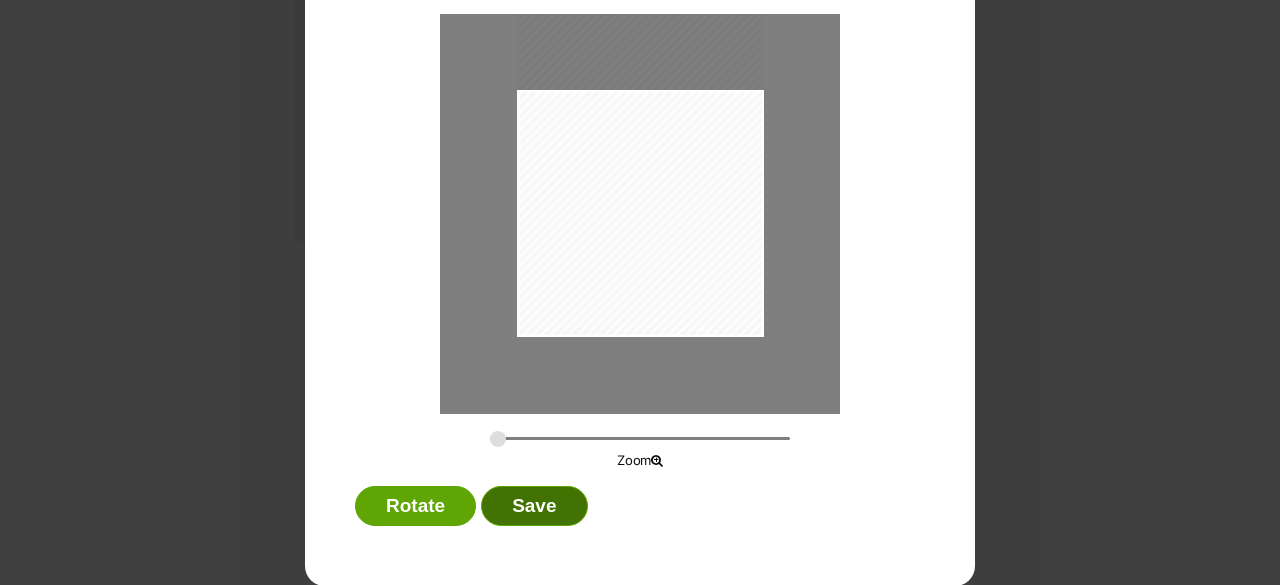 click on "Save" at bounding box center (534, 506) 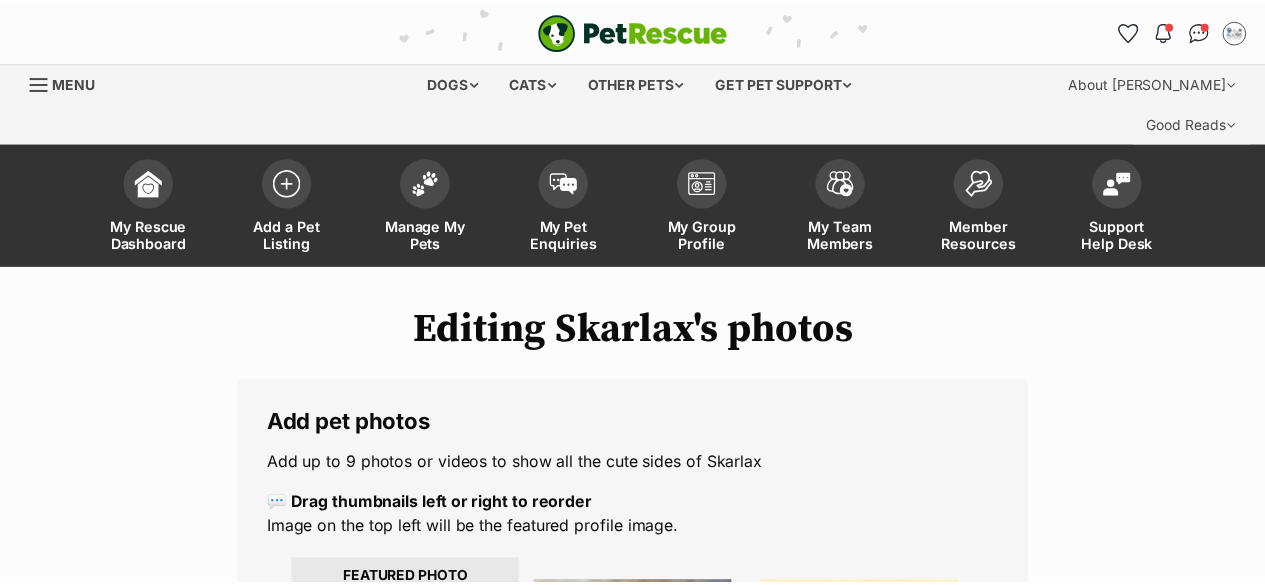 scroll, scrollTop: 600, scrollLeft: 0, axis: vertical 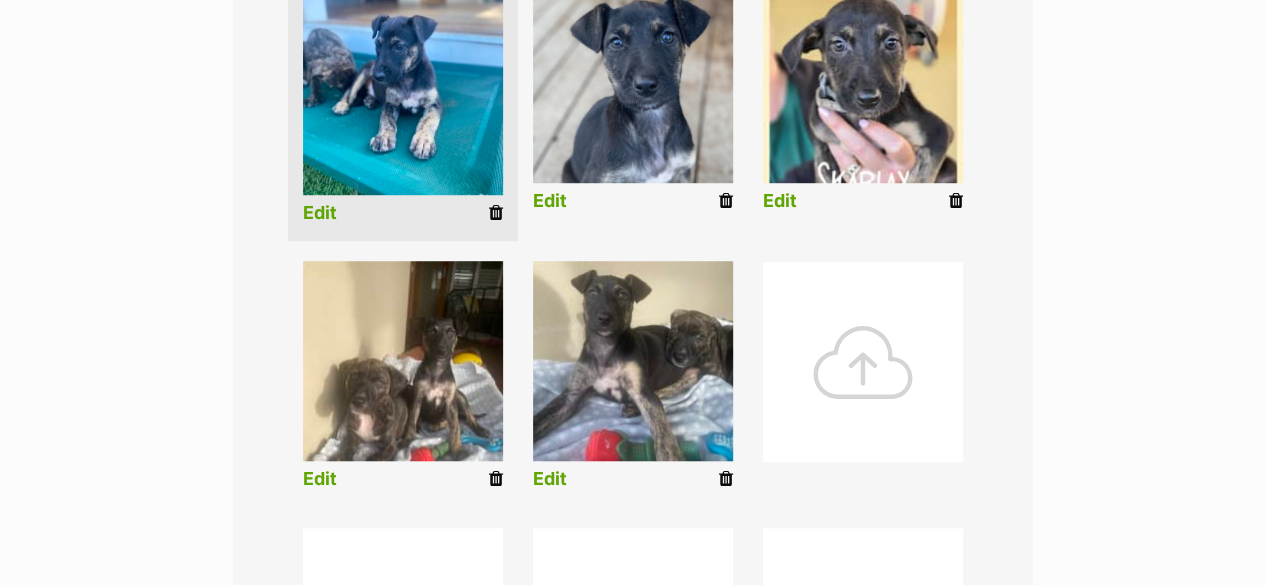 click on "Edit" at bounding box center [320, 479] 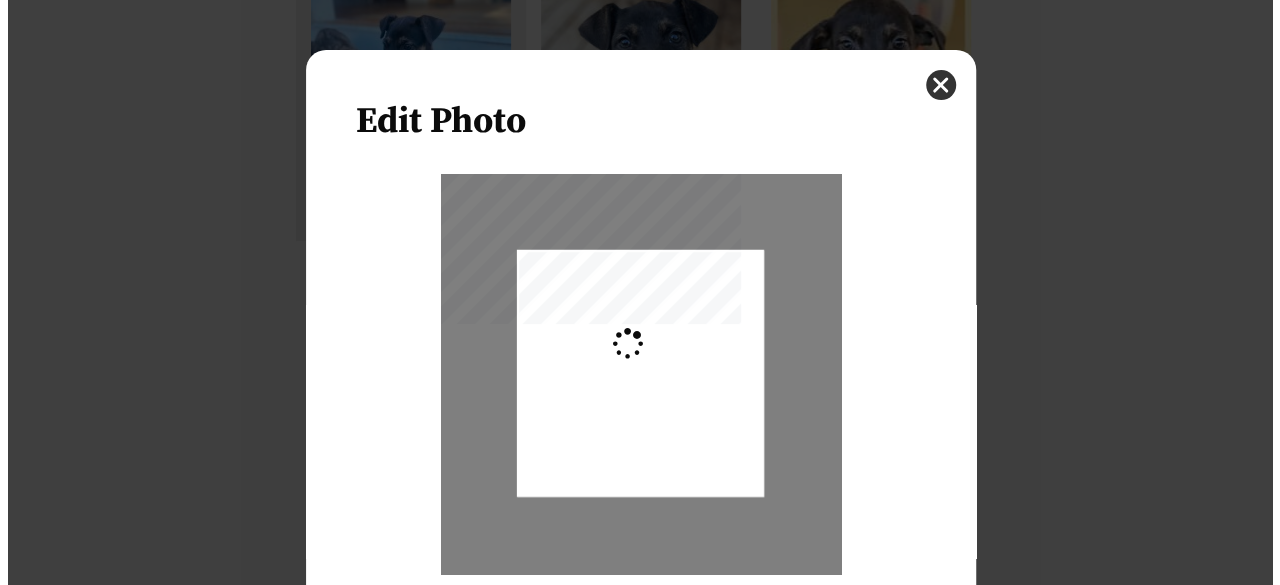 scroll, scrollTop: 0, scrollLeft: 0, axis: both 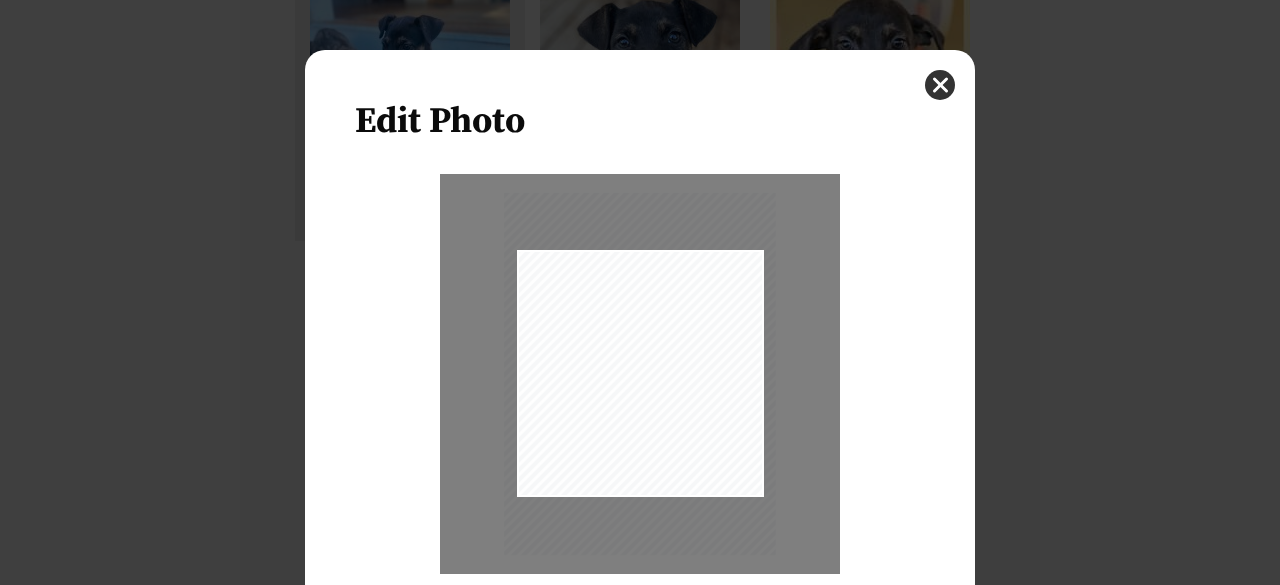 type on "0.2744" 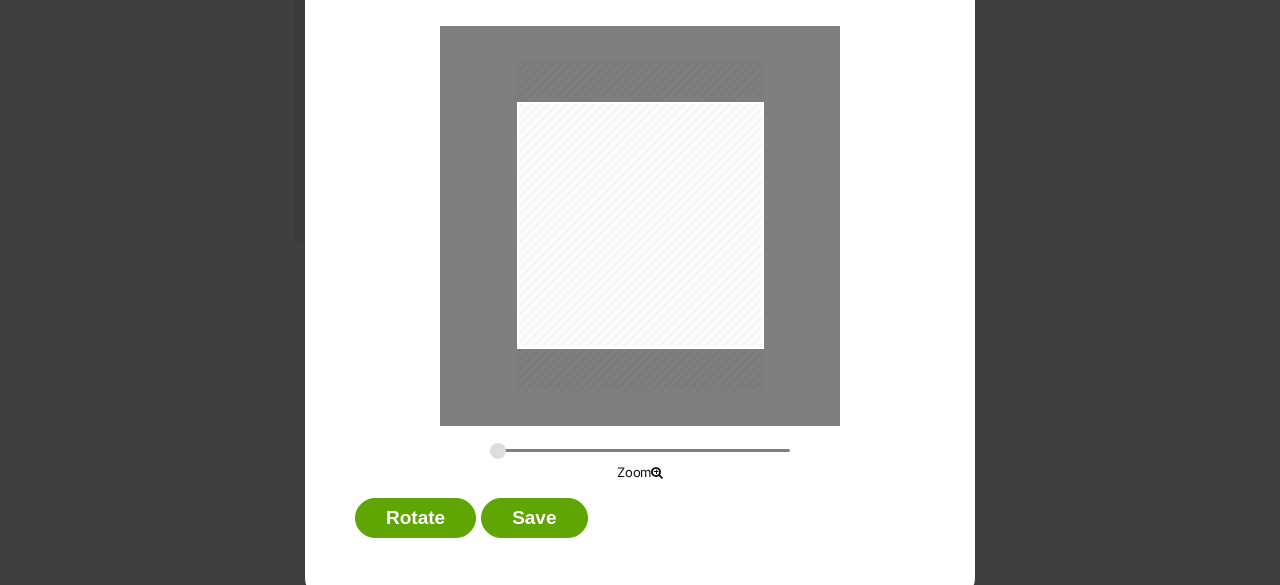 scroll, scrollTop: 160, scrollLeft: 0, axis: vertical 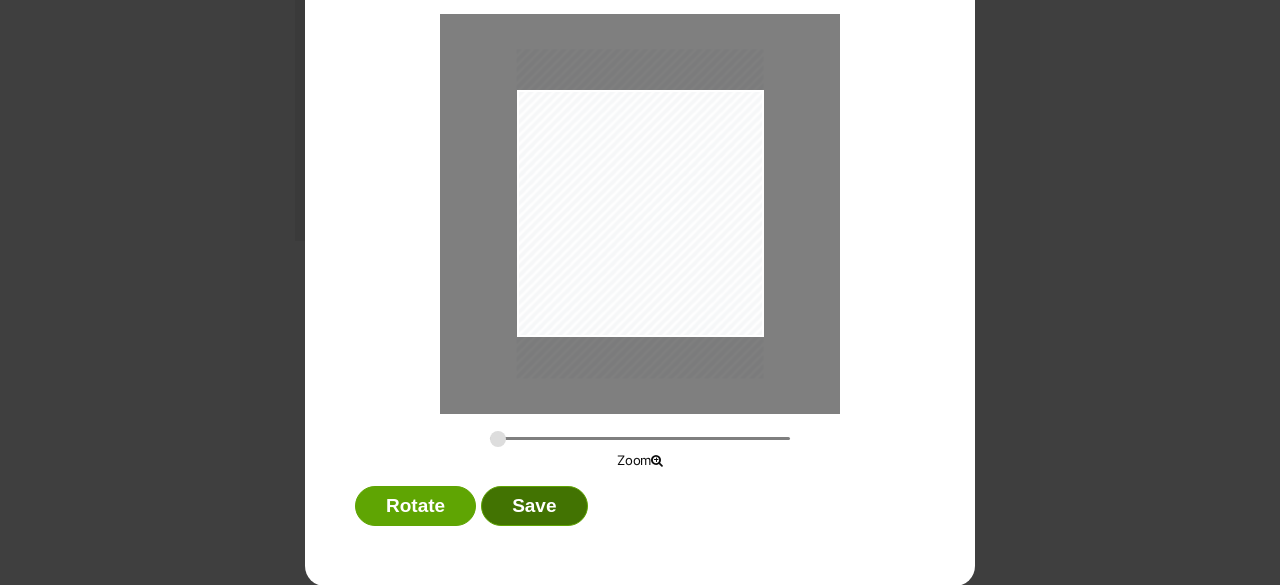 click on "Save" at bounding box center (534, 506) 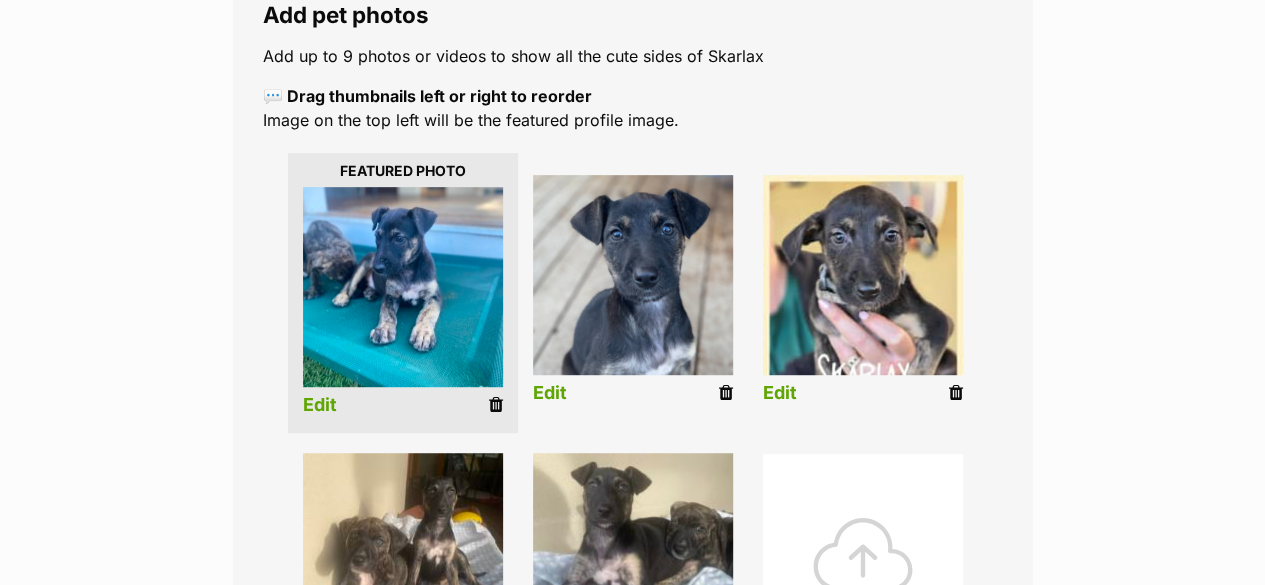 scroll, scrollTop: 400, scrollLeft: 0, axis: vertical 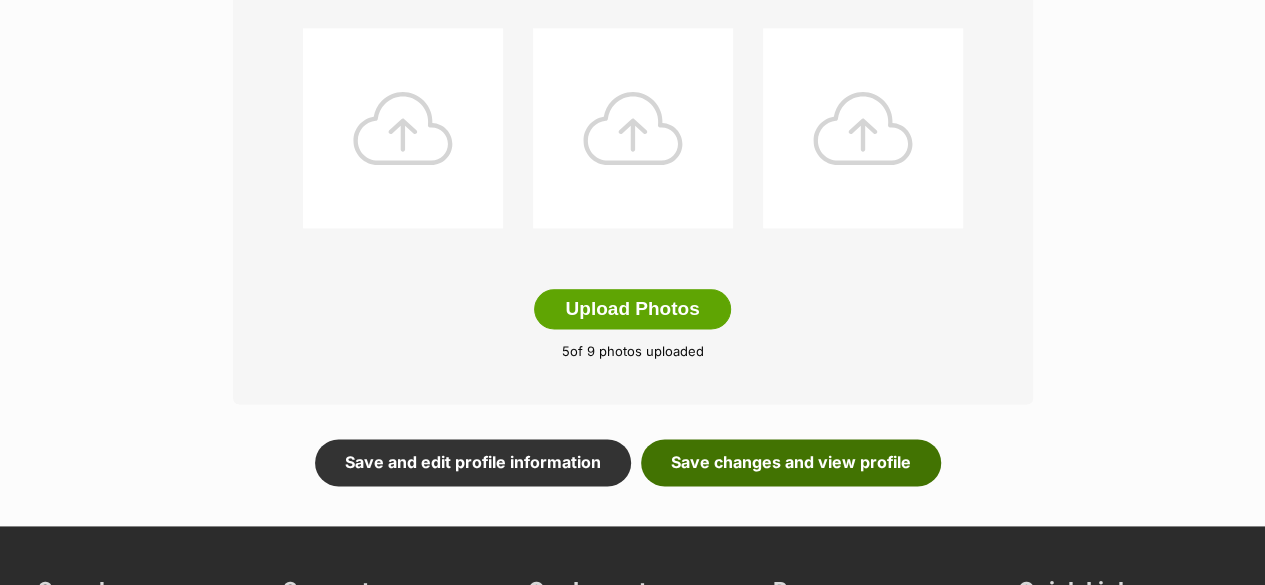 click on "Save changes and view profile" at bounding box center [791, 462] 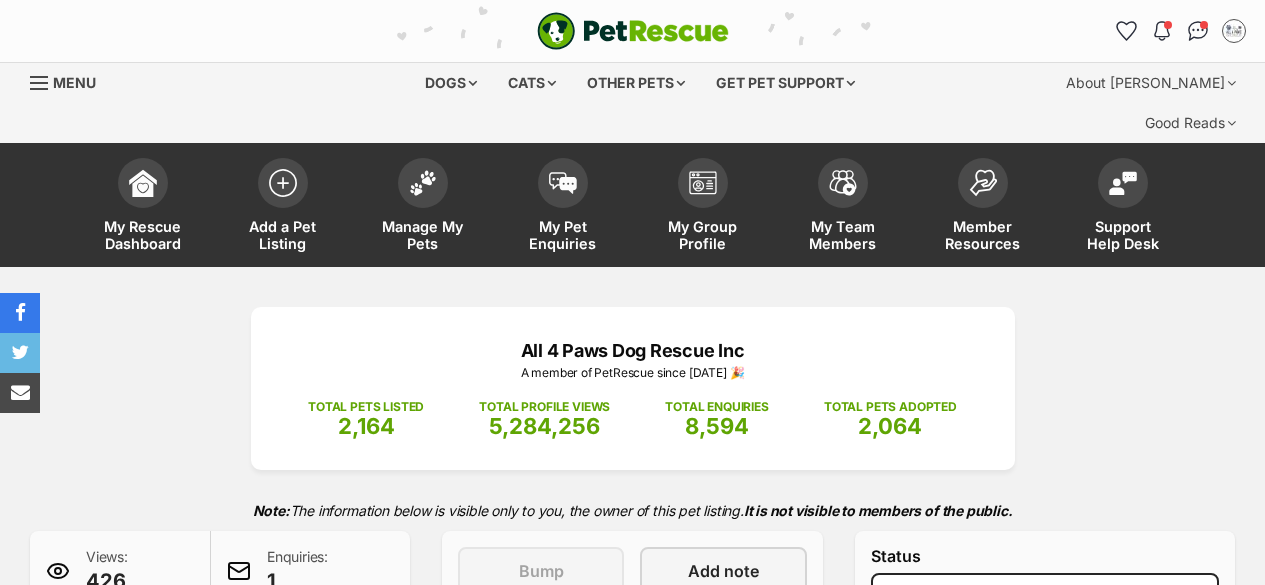 scroll, scrollTop: 0, scrollLeft: 0, axis: both 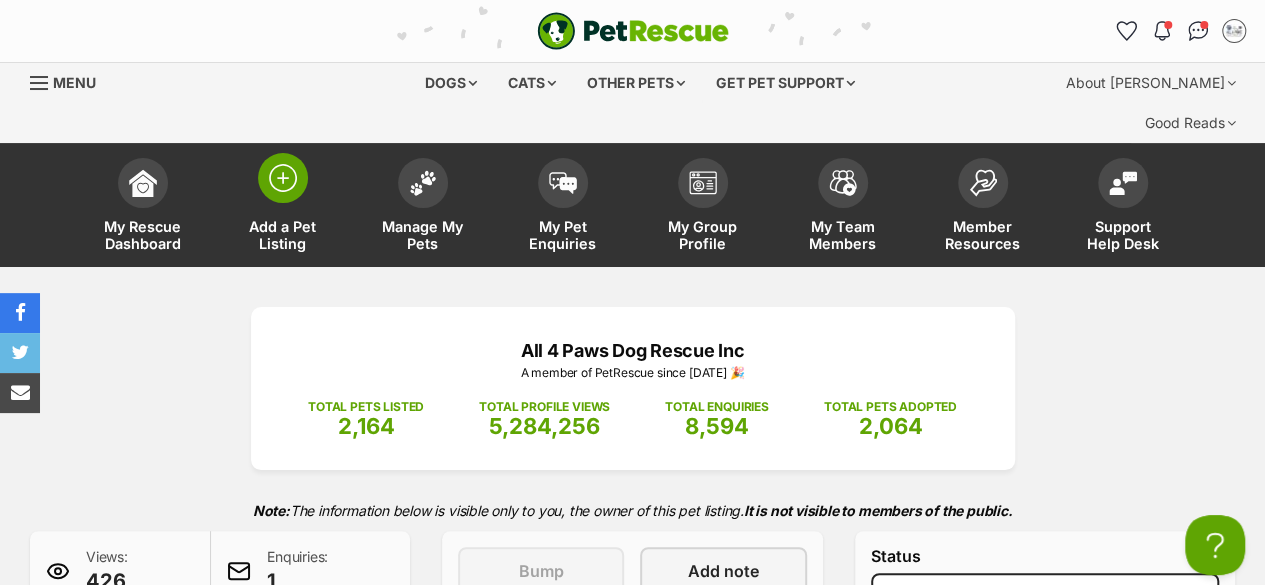click on "Add a Pet Listing" at bounding box center [283, 235] 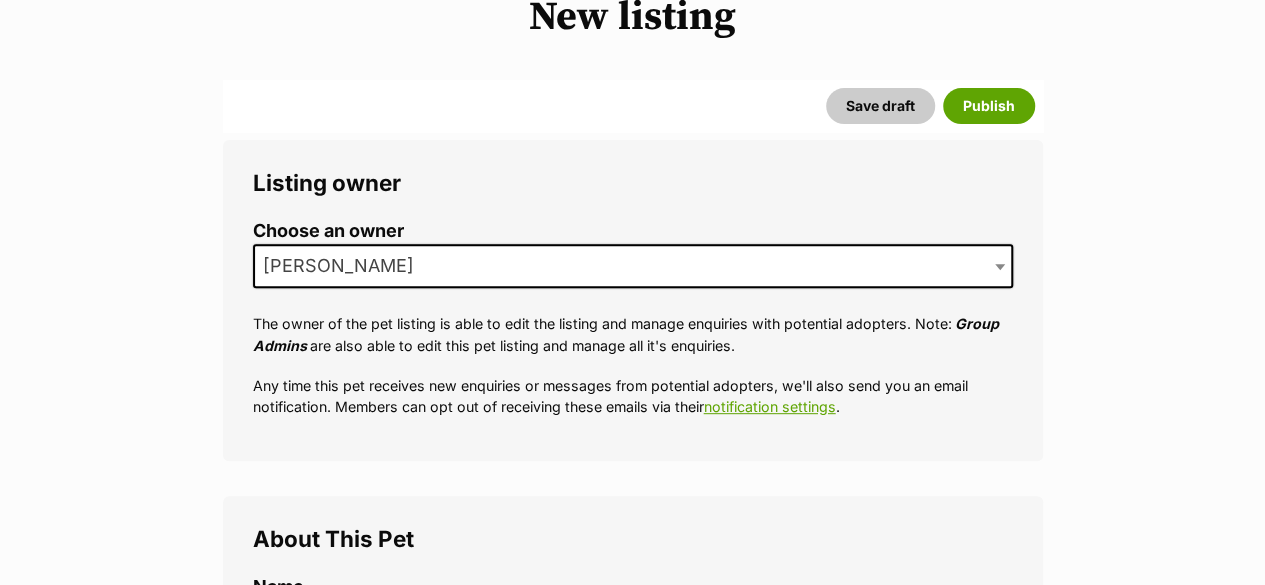 scroll, scrollTop: 600, scrollLeft: 0, axis: vertical 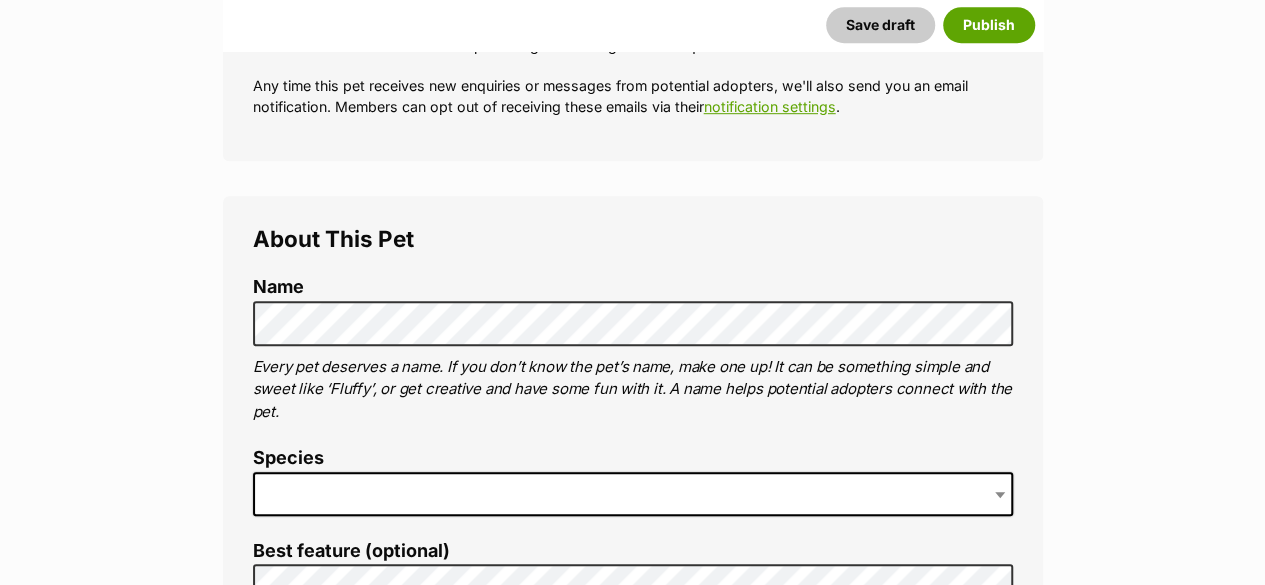 click at bounding box center (633, 494) 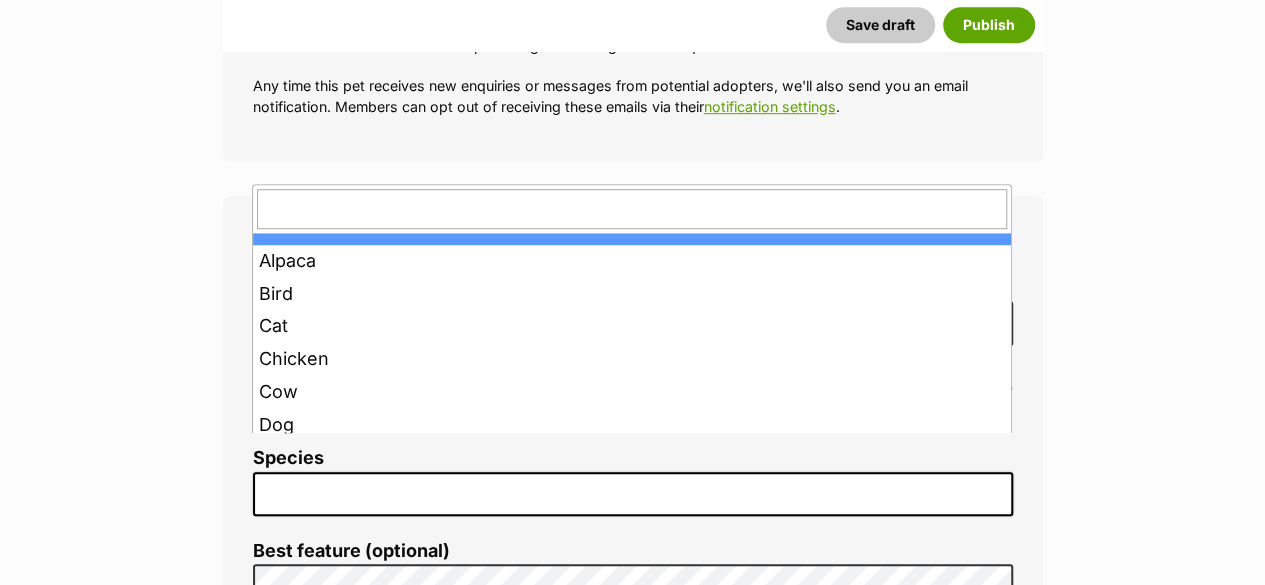 scroll, scrollTop: 0, scrollLeft: 0, axis: both 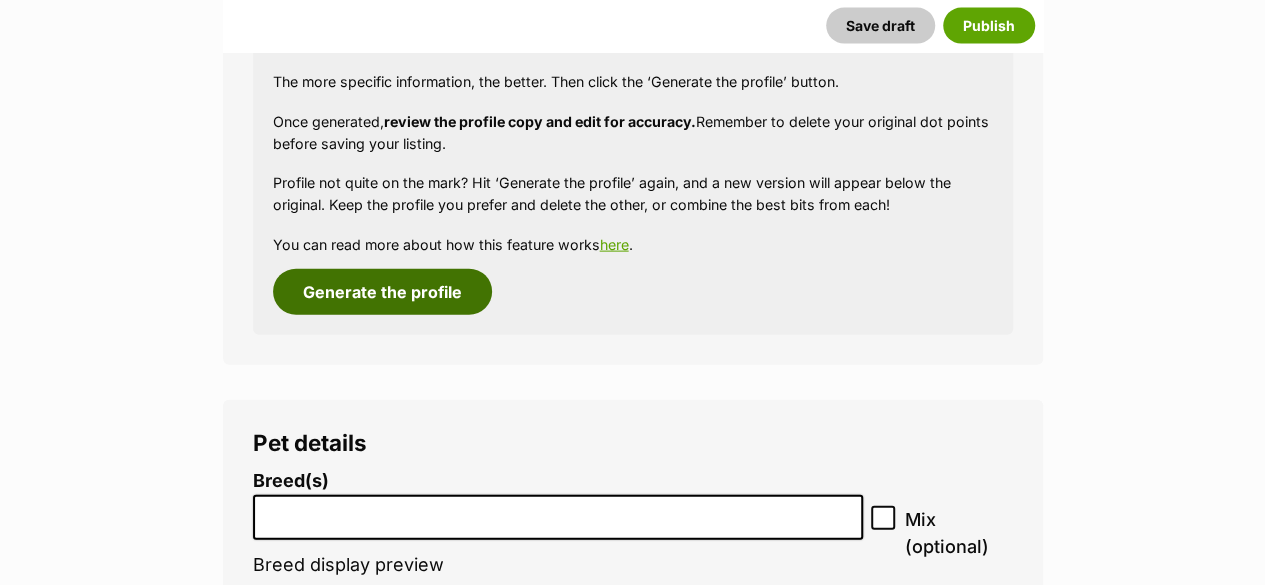 click on "Generate the profile" at bounding box center (382, 292) 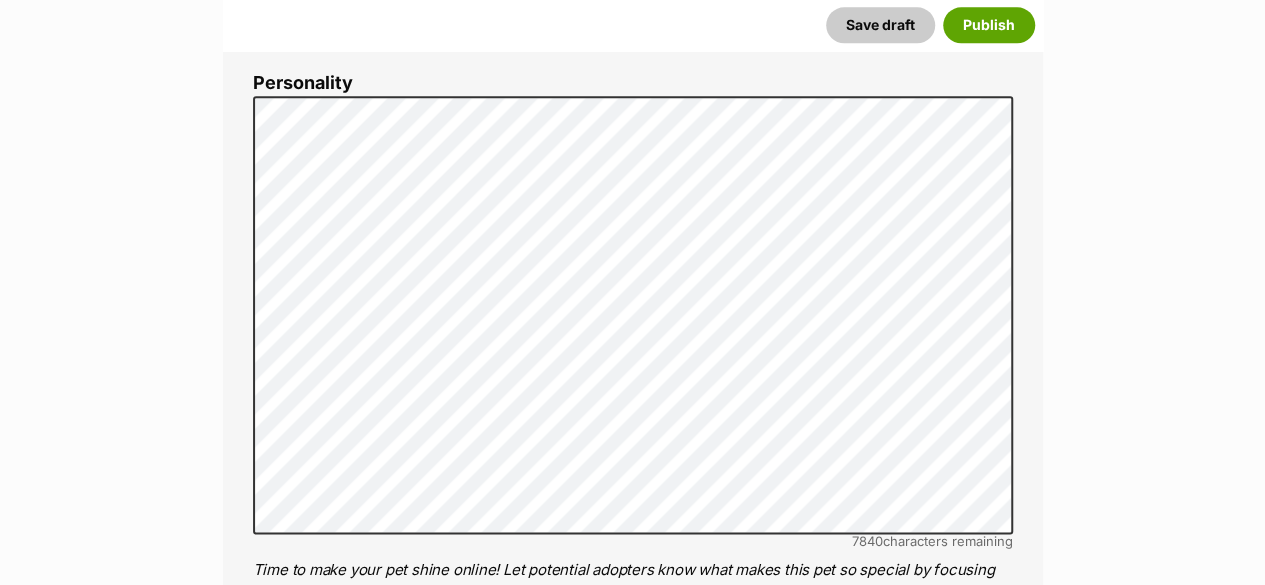 scroll, scrollTop: 1212, scrollLeft: 0, axis: vertical 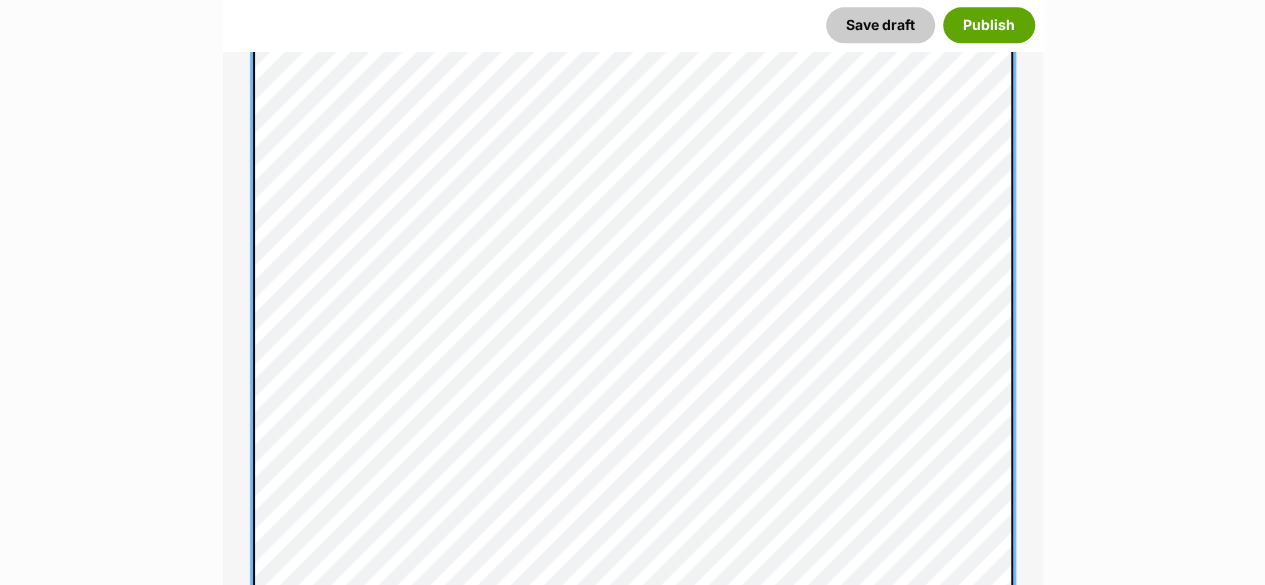 click on "About This Pet Name
Henlo there, it looks like you might be using the pet name field to indicate that this pet is now on hold - we recommend updating the status to on hold from the listing page instead!
Every pet deserves a name. If you don’t know the pet’s name, make one up! It can be something simple and sweet like ‘Fluffy’, or get creative and have some fun with it. A name helps potential adopters connect with the pet.
Species Dog
Best feature (optional)
The ‘Best Feature’ is a short phrase (25 characters or less) that summarises a positive feature or characteristic that will help the pet stand out - for example “Good with kids” or “I’m cat-friendly!” or “I love the car” etc. This appears below the pet’s name in the search results, and on the pet’s profile page.
Personality 6260  characters remaining
How to write a great pet profile  for more tips and our  Pet Listing Rules  for more info.
Generate a profile using AI
Beta
." at bounding box center [633, 445] 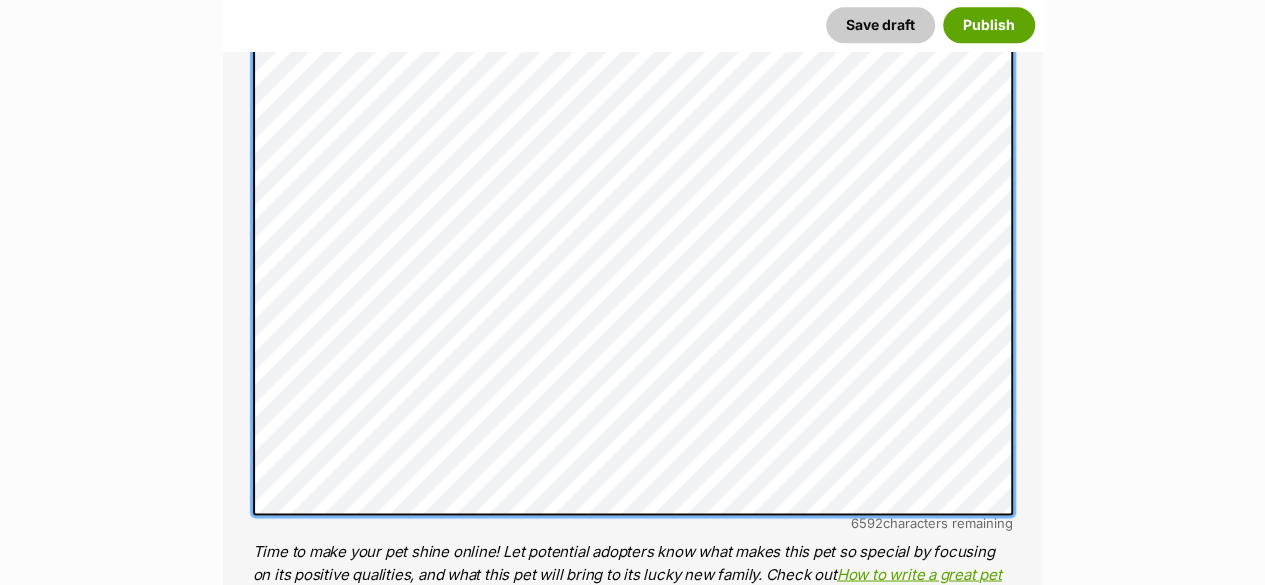 scroll, scrollTop: 1412, scrollLeft: 0, axis: vertical 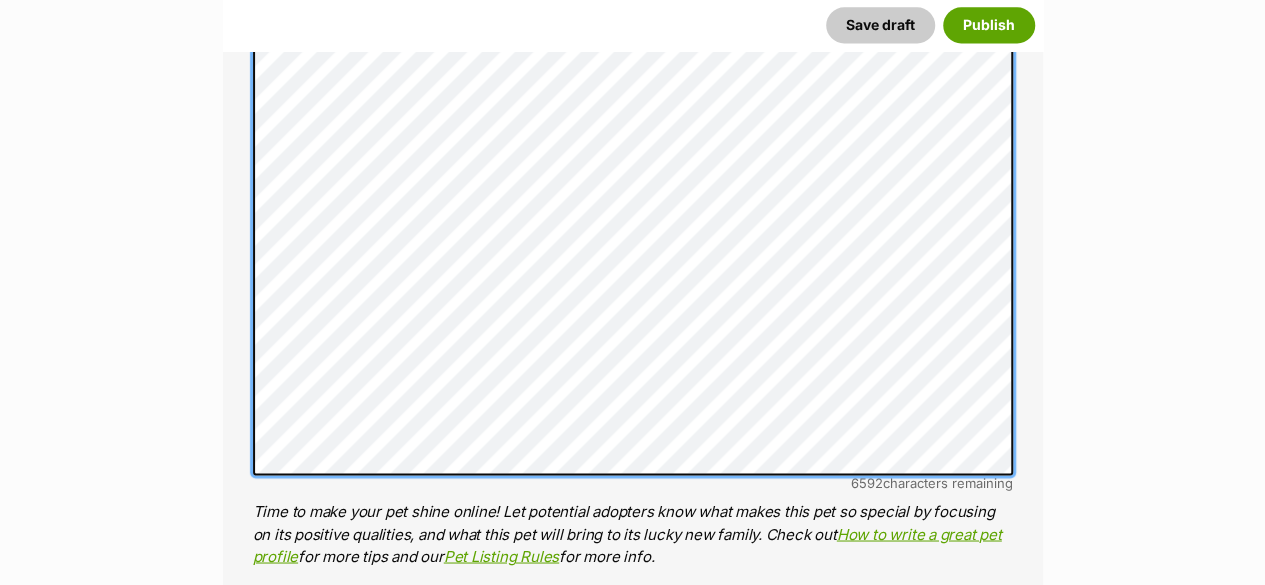 click on "New listing
Listing owner Choose an owner Maryanne
The owner of the pet listing is able to edit the listing and manage enquiries with potential adopters. Note:
Group Admins
are also able to edit this pet listing and manage all it's enquiries.
Any time this pet receives new enquiries or messages from potential adopters, we'll also send you an email notification. Members can opt out of receiving these emails via their
notification settings .
About This Pet Name
Henlo there, it looks like you might be using the pet name field to indicate that this pet is now on hold - we recommend updating the status to on hold from the listing page instead!
Every pet deserves a name. If you don’t know the pet’s name, make one up! It can be something simple and sweet like ‘Fluffy’, or get creative and have some fun with it. A name helps potential adopters connect with the pet.
Species Dog
Best feature (optional)
Personality 6592  characters remaining
Beta" at bounding box center [632, 2729] 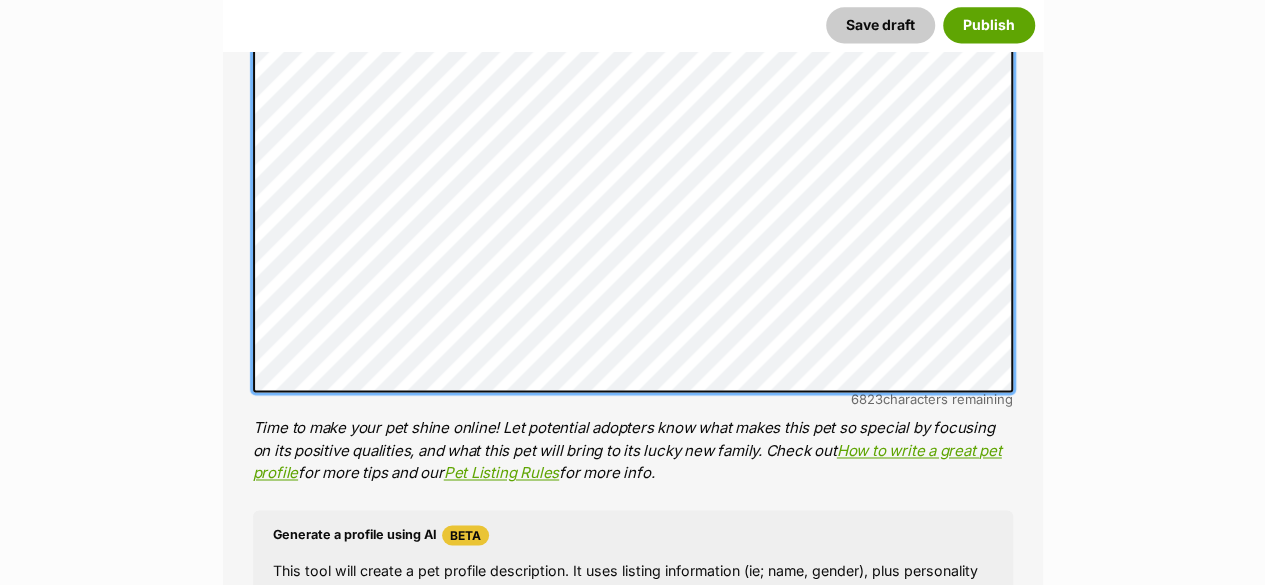 click on "New listing
Listing owner Choose an owner Maryanne
The owner of the pet listing is able to edit the listing and manage enquiries with potential adopters. Note:
Group Admins
are also able to edit this pet listing and manage all it's enquiries.
Any time this pet receives new enquiries or messages from potential adopters, we'll also send you an email notification. Members can opt out of receiving these emails via their
notification settings .
About This Pet Name
Henlo there, it looks like you might be using the pet name field to indicate that this pet is now on hold - we recommend updating the status to on hold from the listing page instead!
Every pet deserves a name. If you don’t know the pet’s name, make one up! It can be something simple and sweet like ‘Fluffy’, or get creative and have some fun with it. A name helps potential adopters connect with the pet.
Species Dog
Best feature (optional)
Personality 6823  characters remaining
Beta" at bounding box center [632, 2687] 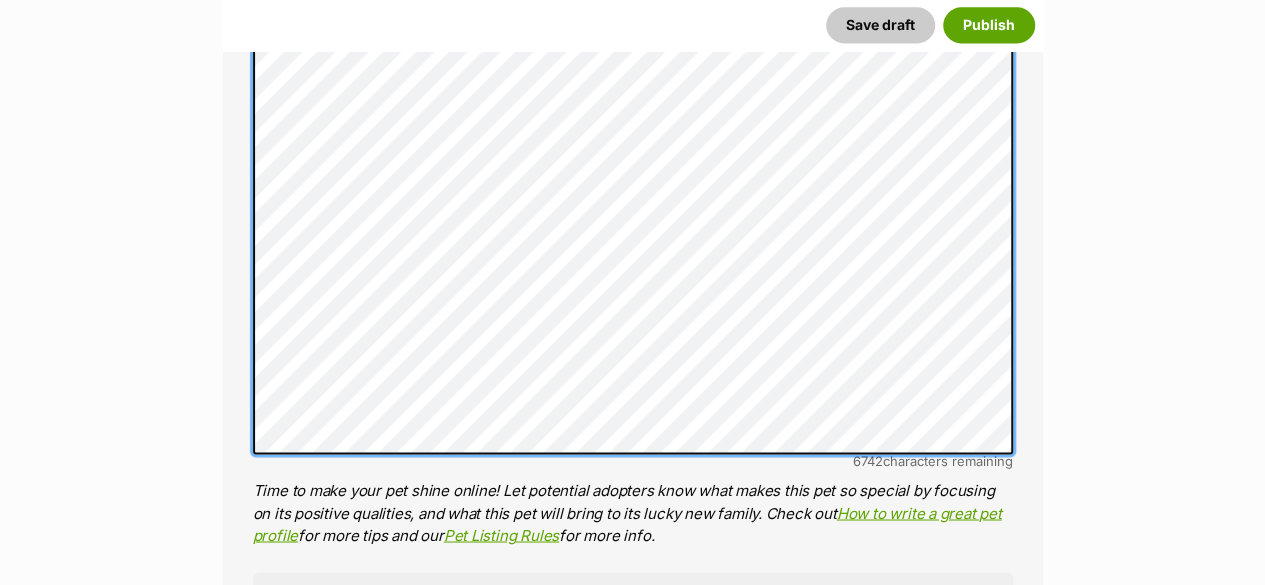 click on "New listing
Listing owner Choose an owner Maryanne
The owner of the pet listing is able to edit the listing and manage enquiries with potential adopters. Note:
Group Admins
are also able to edit this pet listing and manage all it's enquiries.
Any time this pet receives new enquiries or messages from potential adopters, we'll also send you an email notification. Members can opt out of receiving these emails via their
notification settings .
About This Pet Name
Henlo there, it looks like you might be using the pet name field to indicate that this pet is now on hold - we recommend updating the status to on hold from the listing page instead!
Every pet deserves a name. If you don’t know the pet’s name, make one up! It can be something simple and sweet like ‘Fluffy’, or get creative and have some fun with it. A name helps potential adopters connect with the pet.
Species Dog
Best feature (optional)
Personality 6742  characters remaining
Beta" at bounding box center (632, 2718) 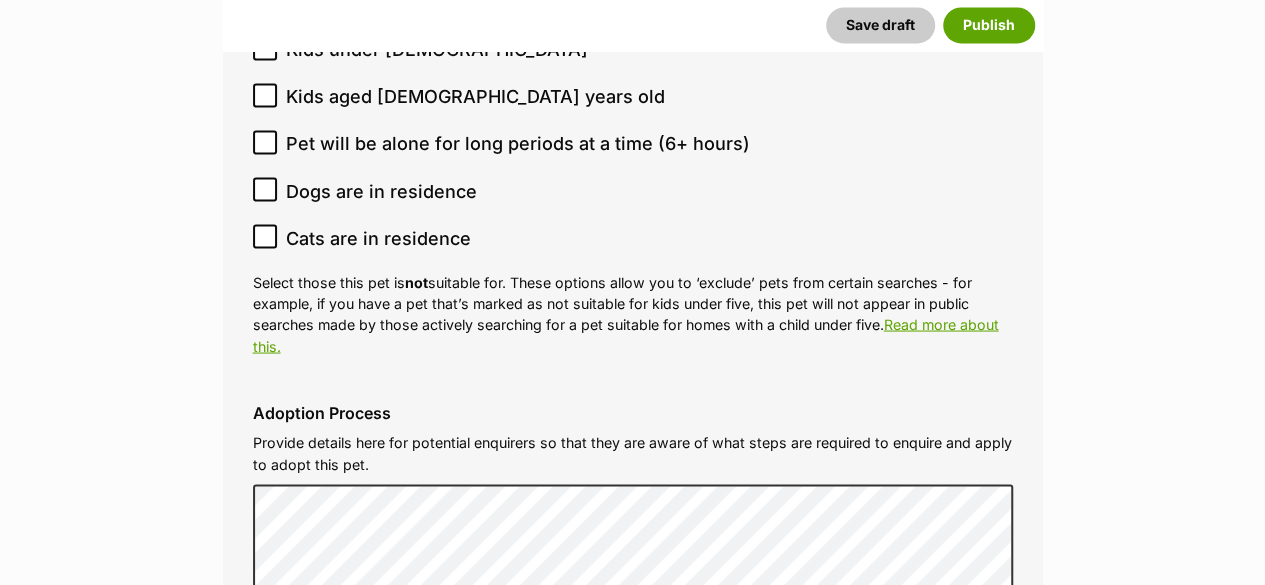 scroll, scrollTop: 5512, scrollLeft: 0, axis: vertical 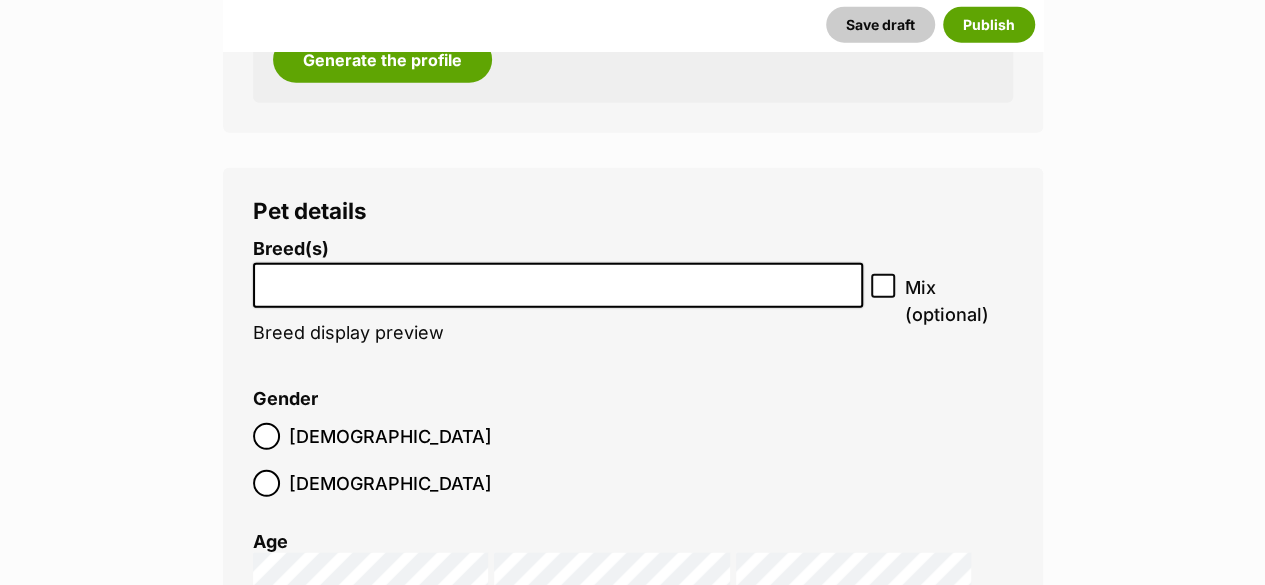 click at bounding box center (558, 280) 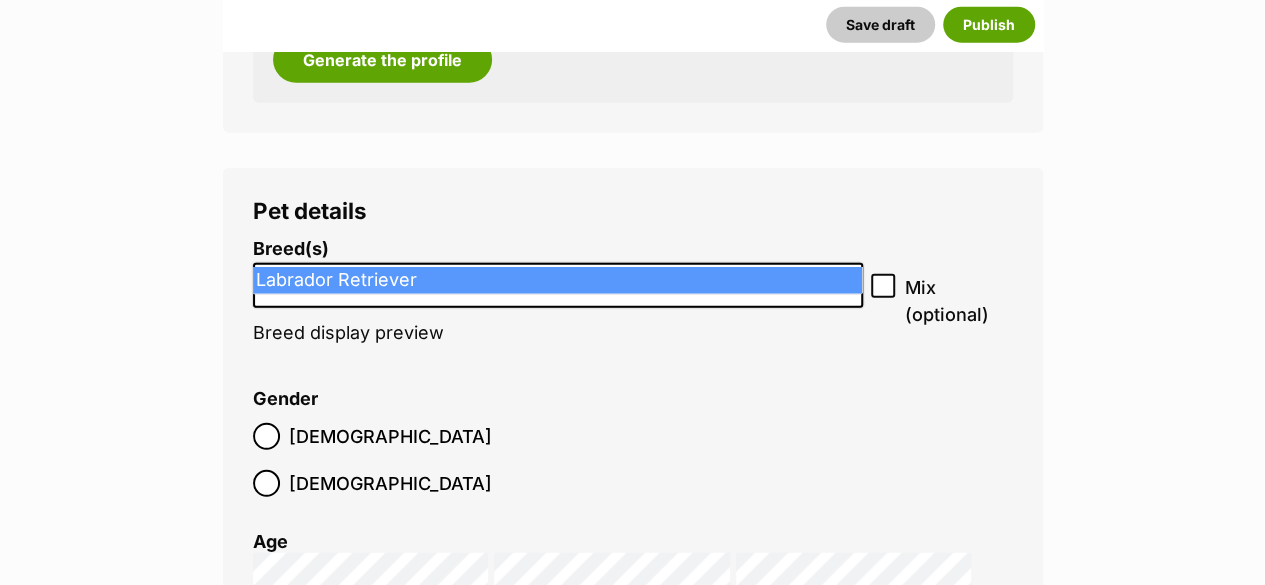 type on "Lab" 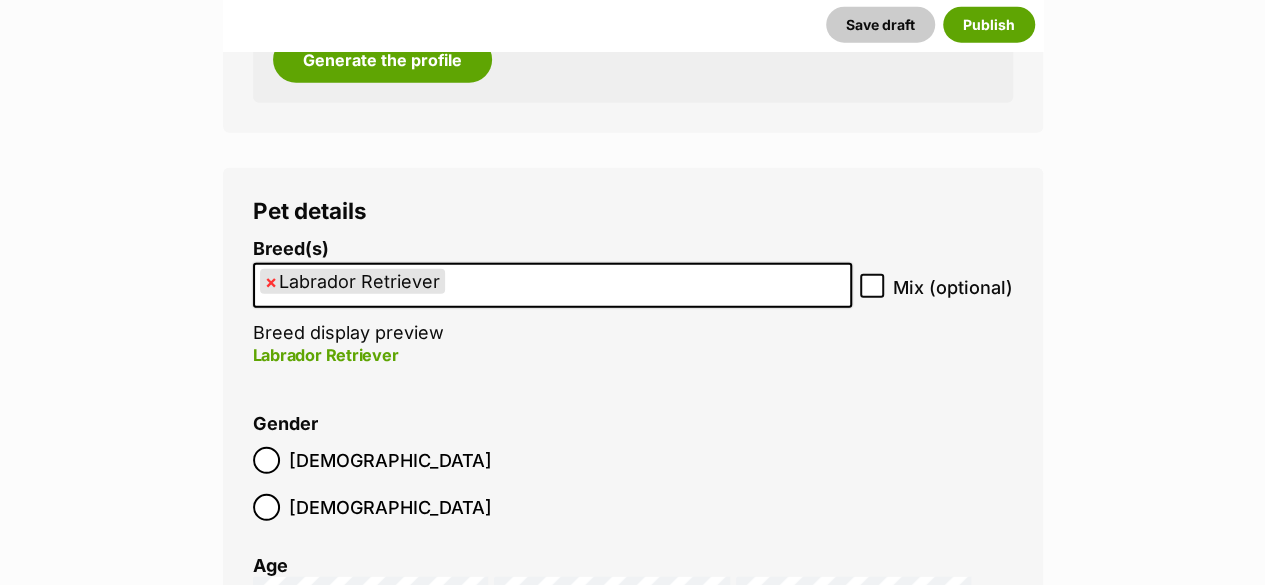 click at bounding box center [989, 623] 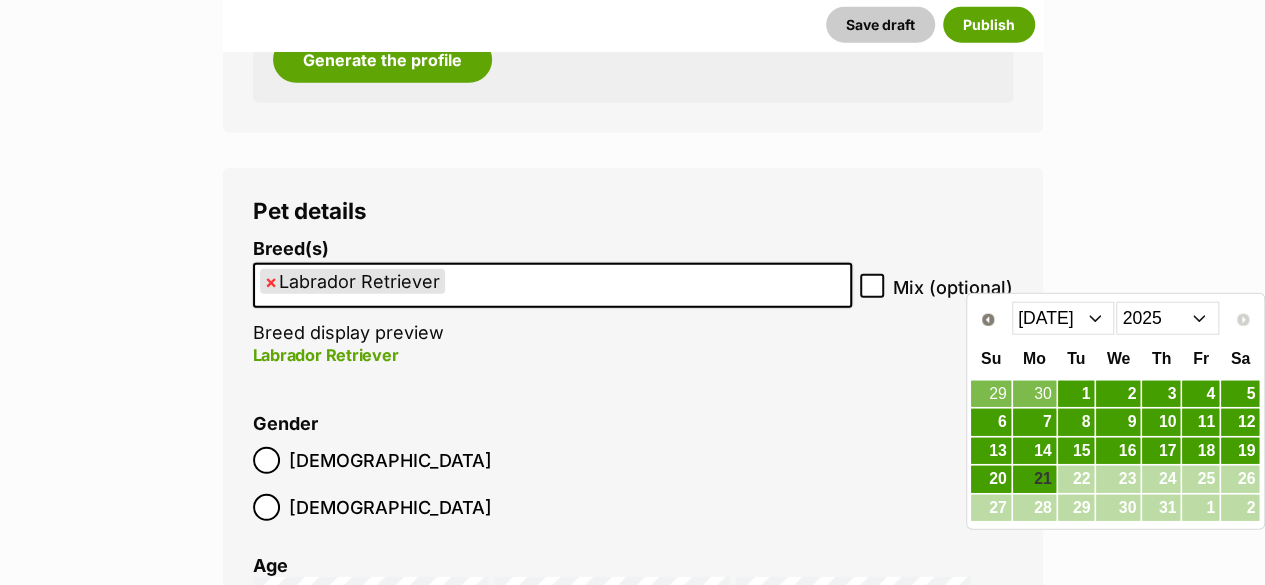 click on "2015 2016 2017 2018 2019 2020 2021 2022 2023 2024 2025" at bounding box center (1167, 318) 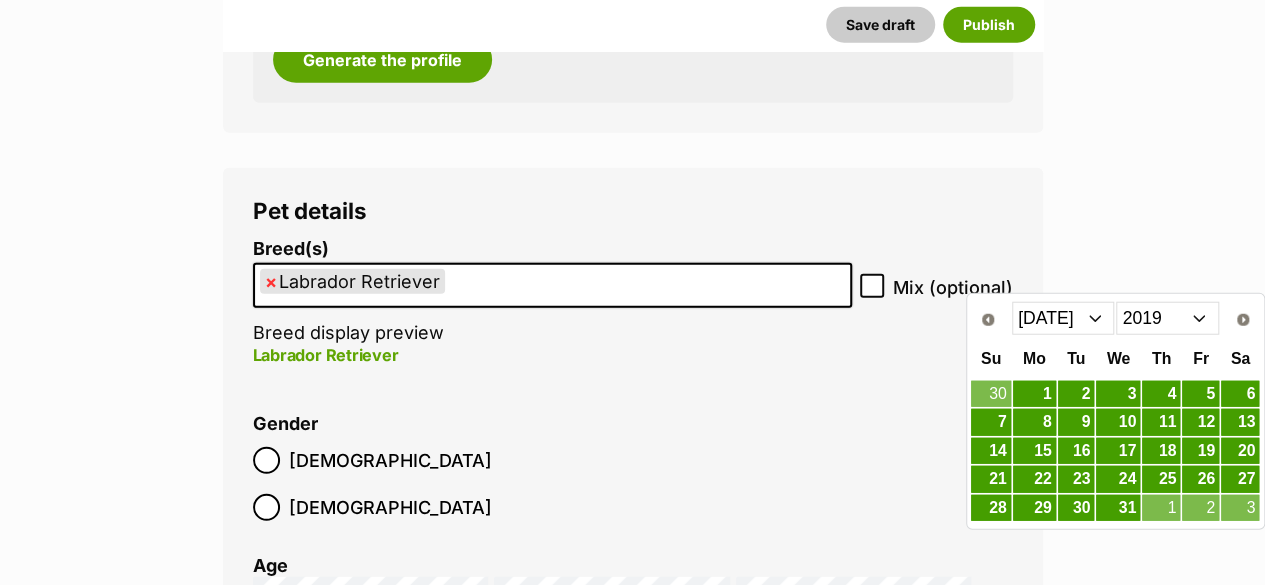 click on "Jan Feb Mar Apr May Jun Jul Aug Sep Oct Nov Dec" at bounding box center [1063, 318] 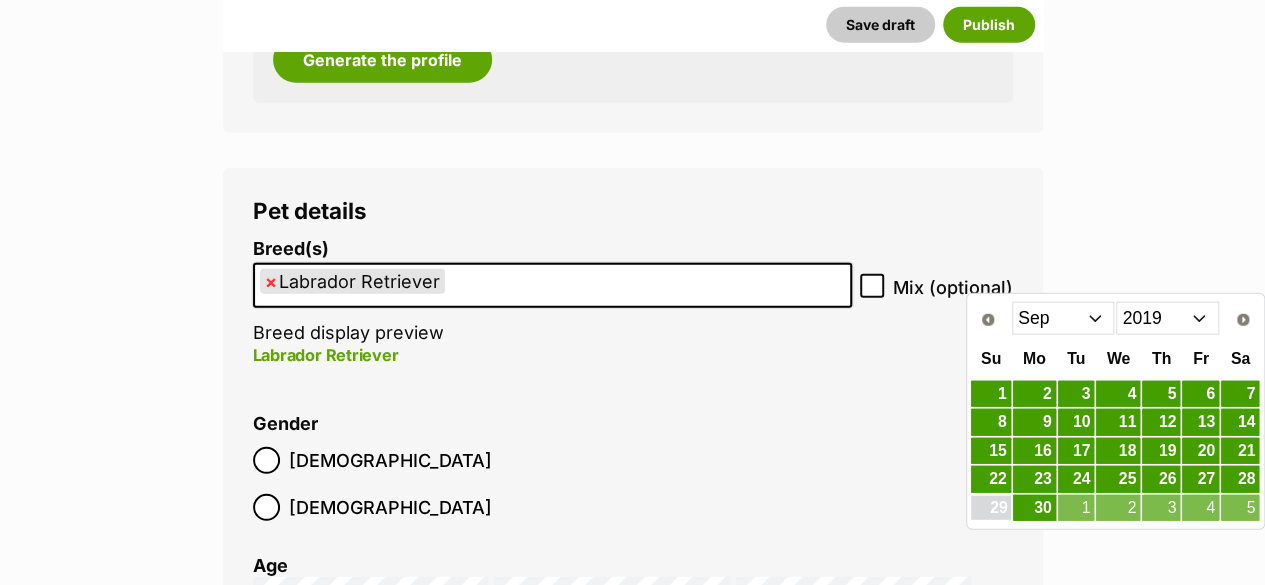 click on "29" at bounding box center (990, 508) 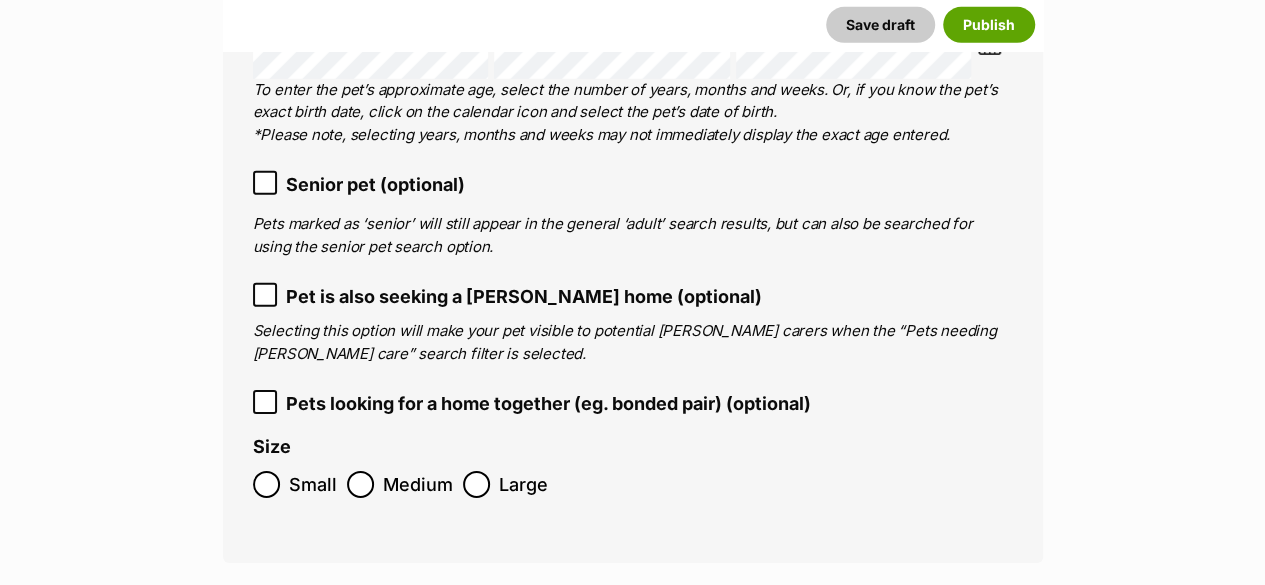 scroll, scrollTop: 3000, scrollLeft: 0, axis: vertical 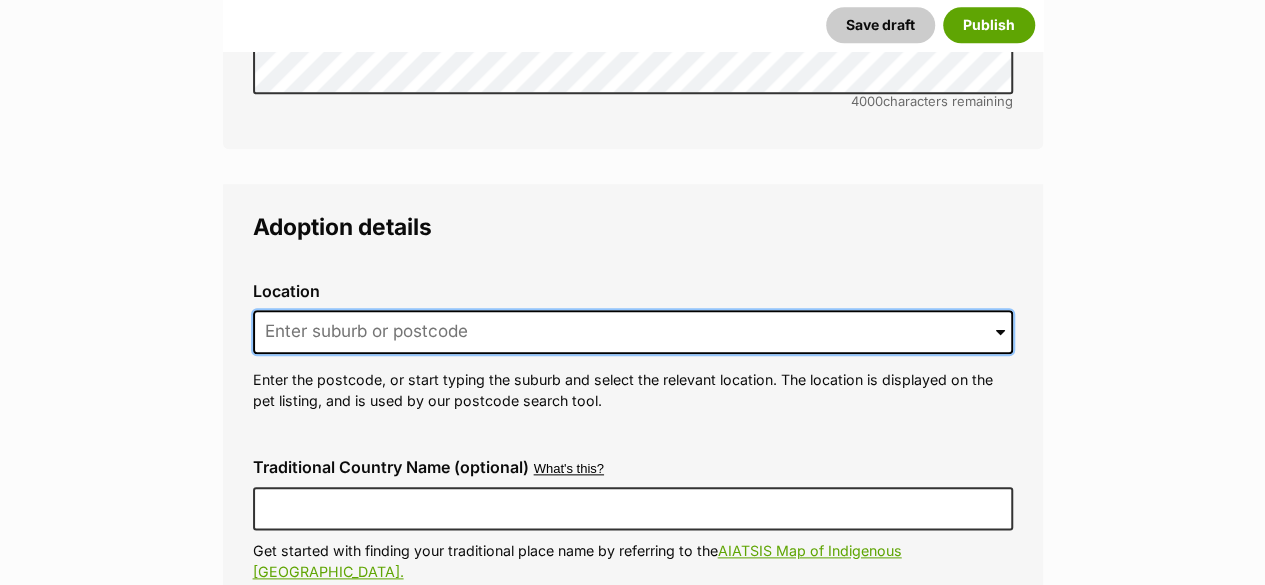 click at bounding box center (633, 332) 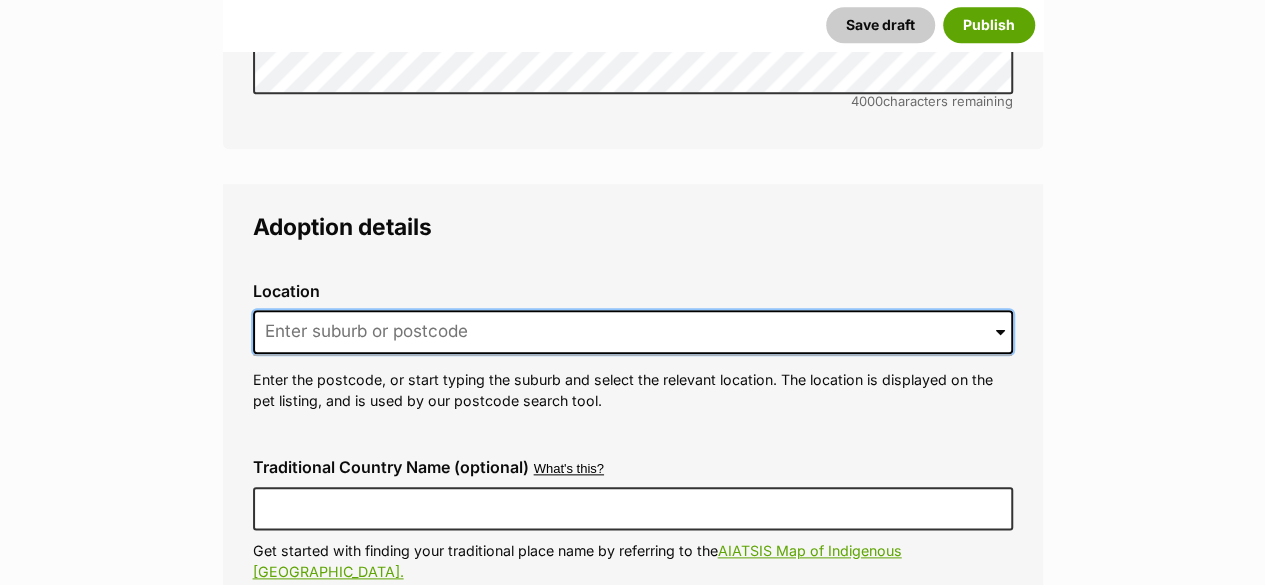 click at bounding box center (633, 332) 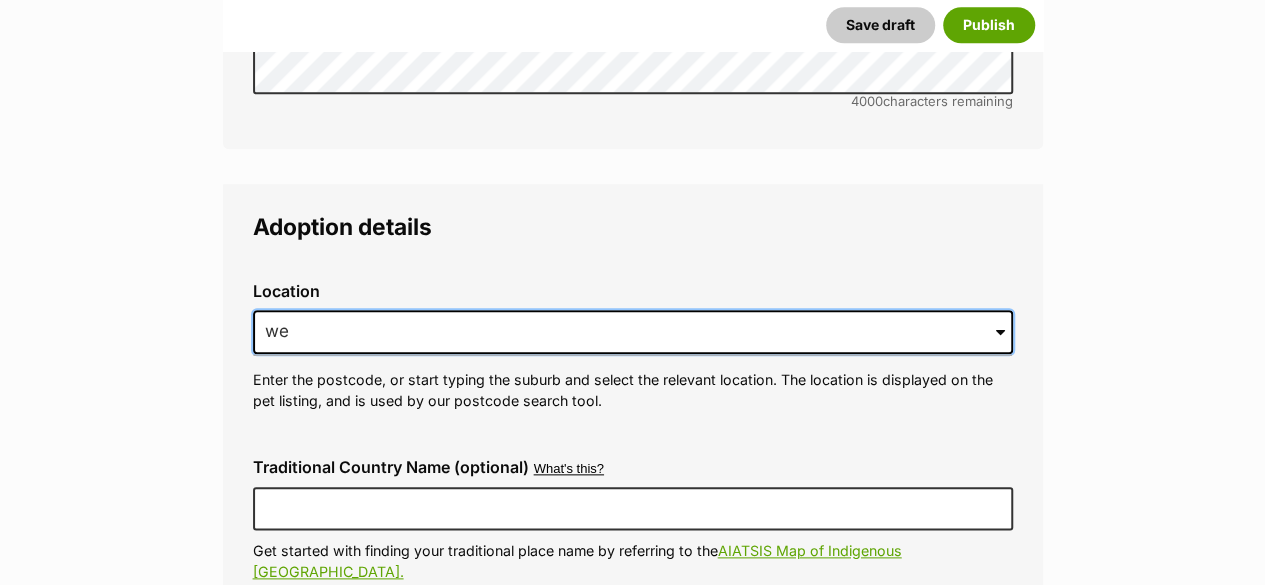 type on "w" 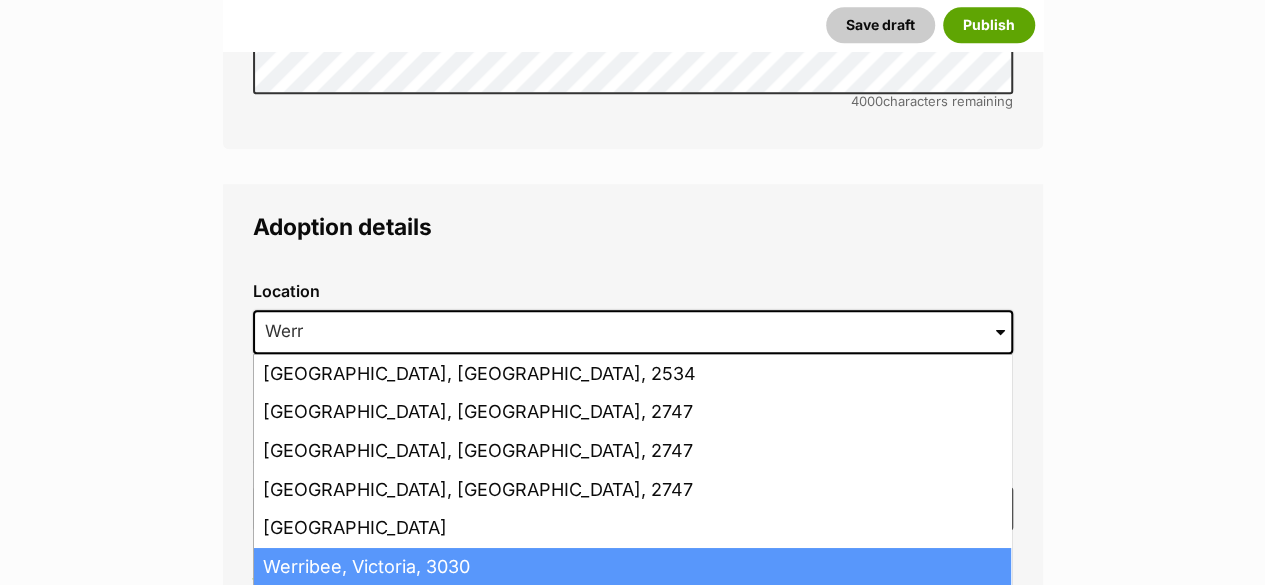 click on "Werribee, Victoria, 3030" at bounding box center [632, 567] 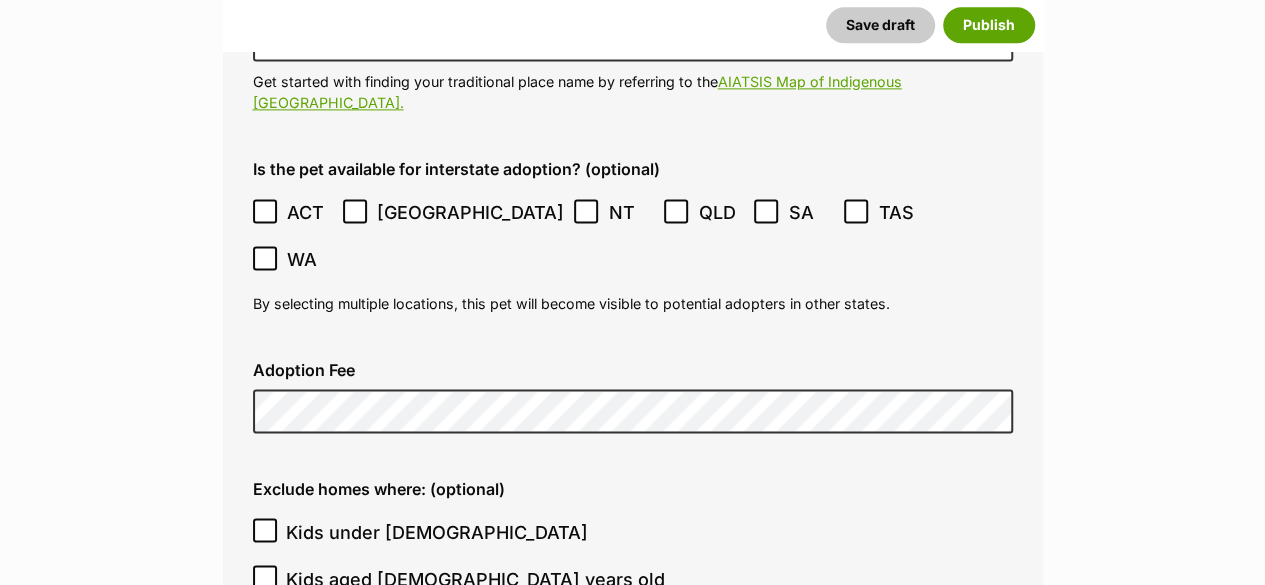 scroll, scrollTop: 5200, scrollLeft: 0, axis: vertical 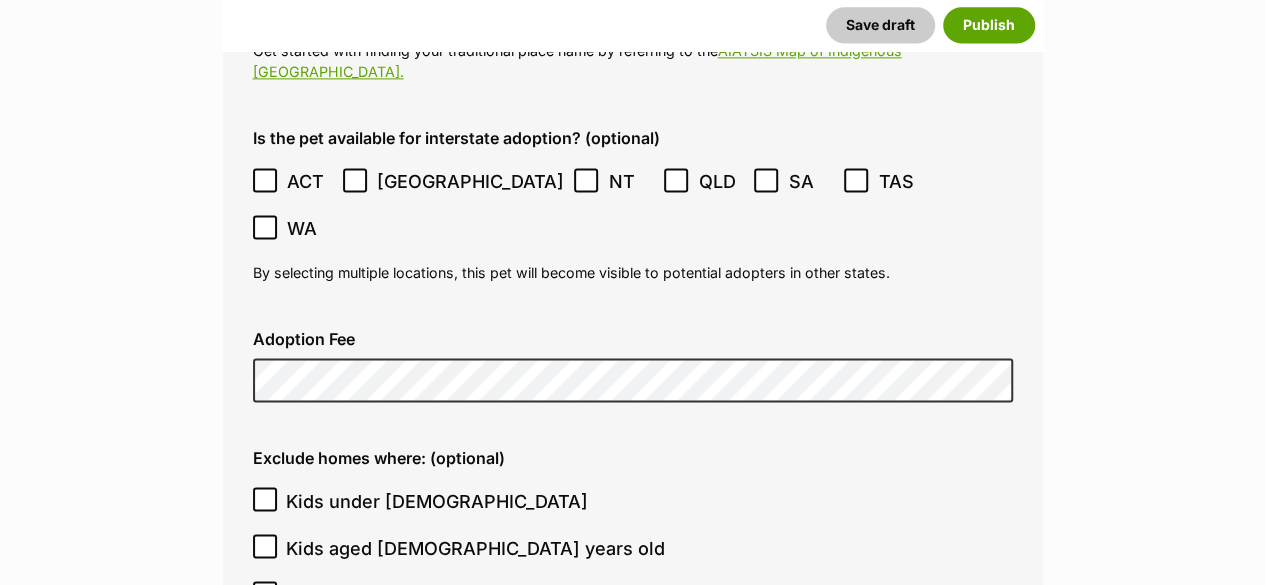 click on "Kids under 5 years old" at bounding box center (437, 500) 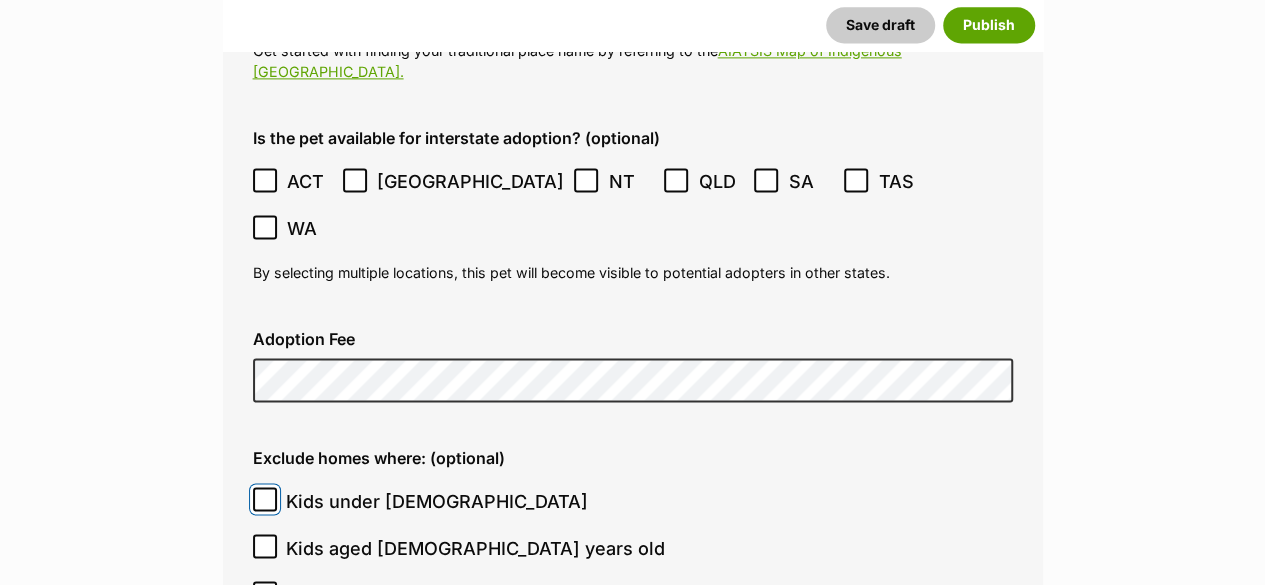 click on "Kids under 5 years old" at bounding box center (265, 499) 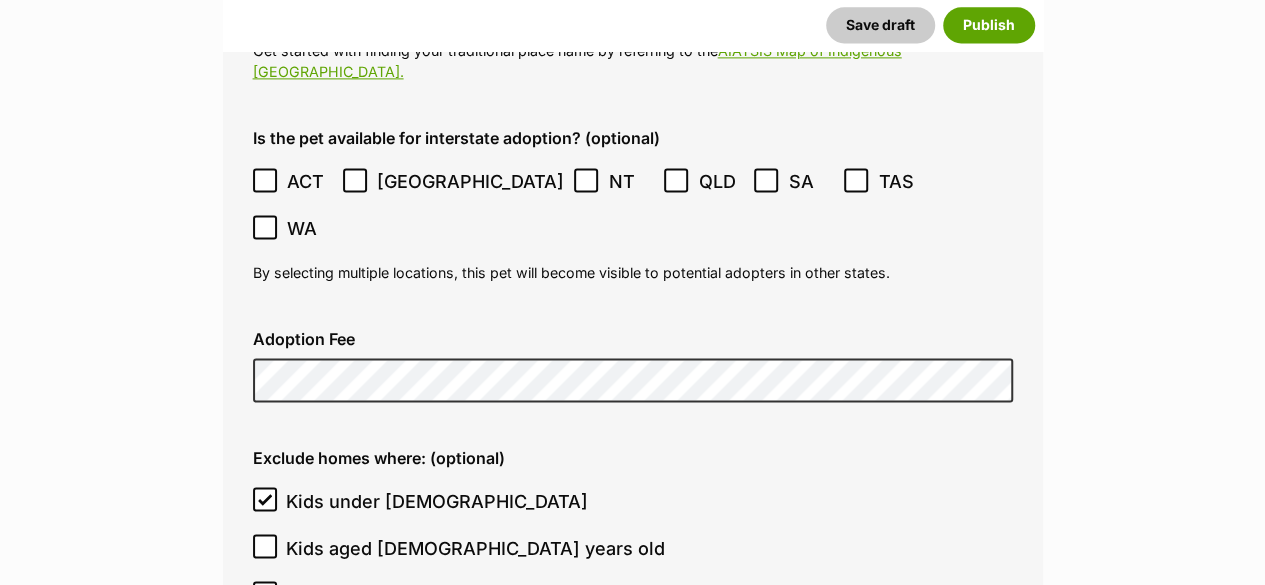 drag, startPoint x: 340, startPoint y: 532, endPoint x: 353, endPoint y: 482, distance: 51.662365 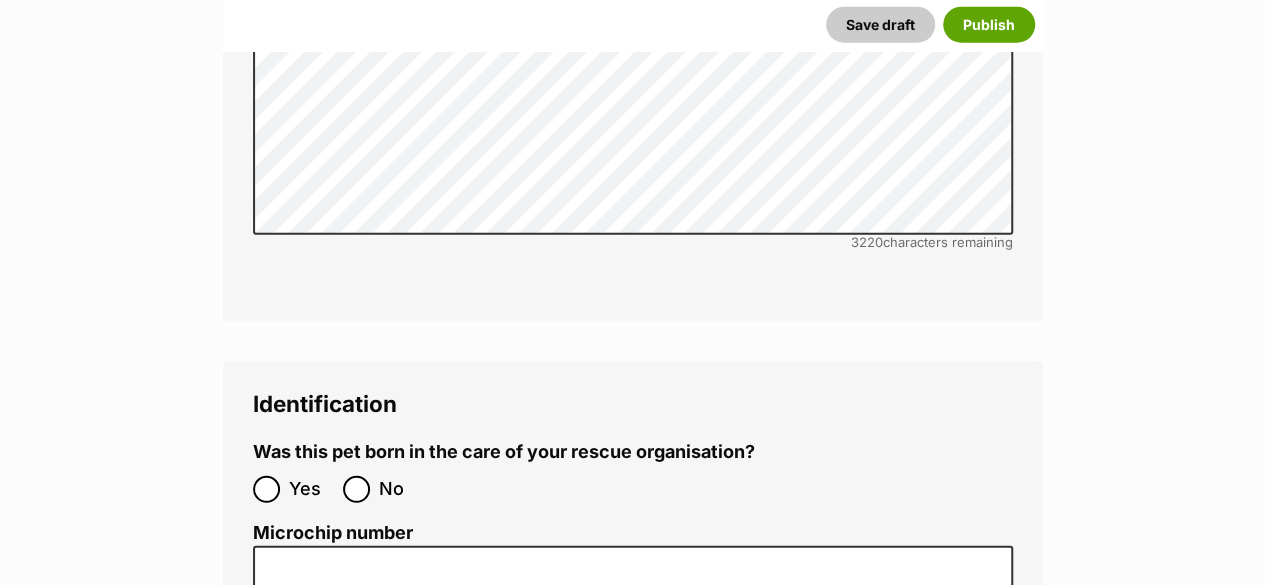 scroll, scrollTop: 6400, scrollLeft: 0, axis: vertical 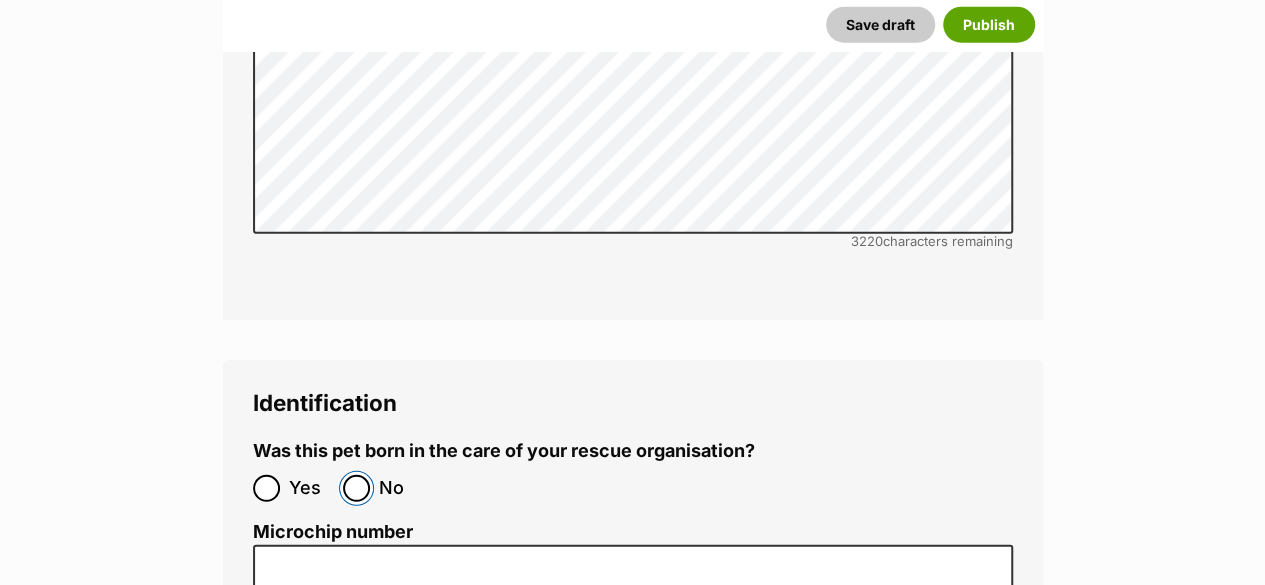 click on "No" at bounding box center [356, 488] 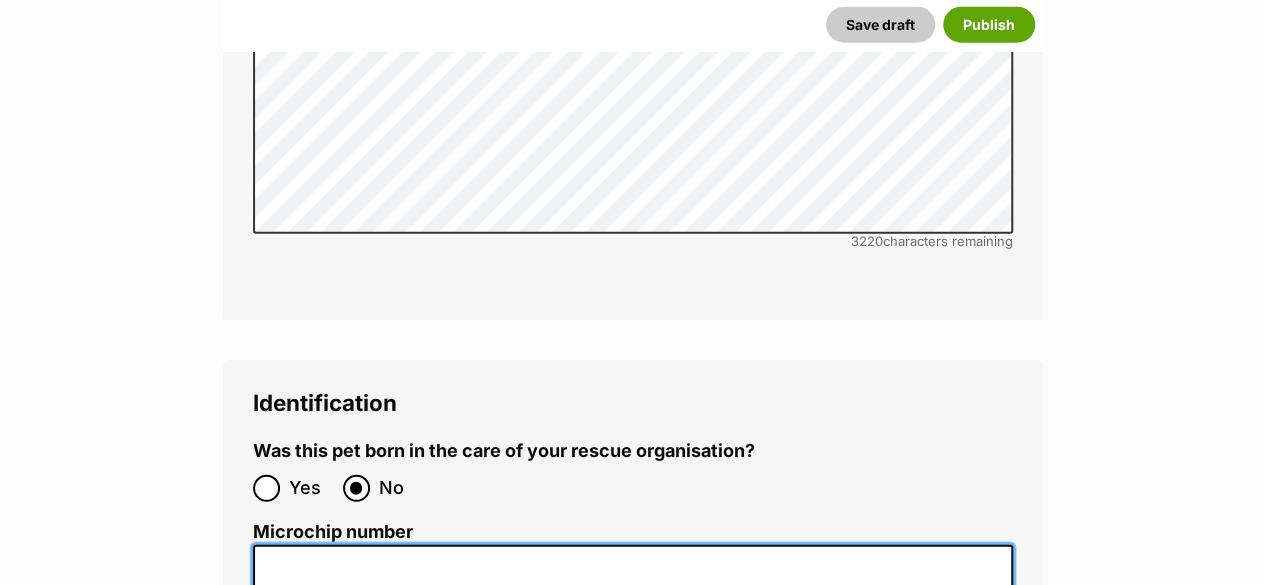 click on "Microchip number" at bounding box center [633, 567] 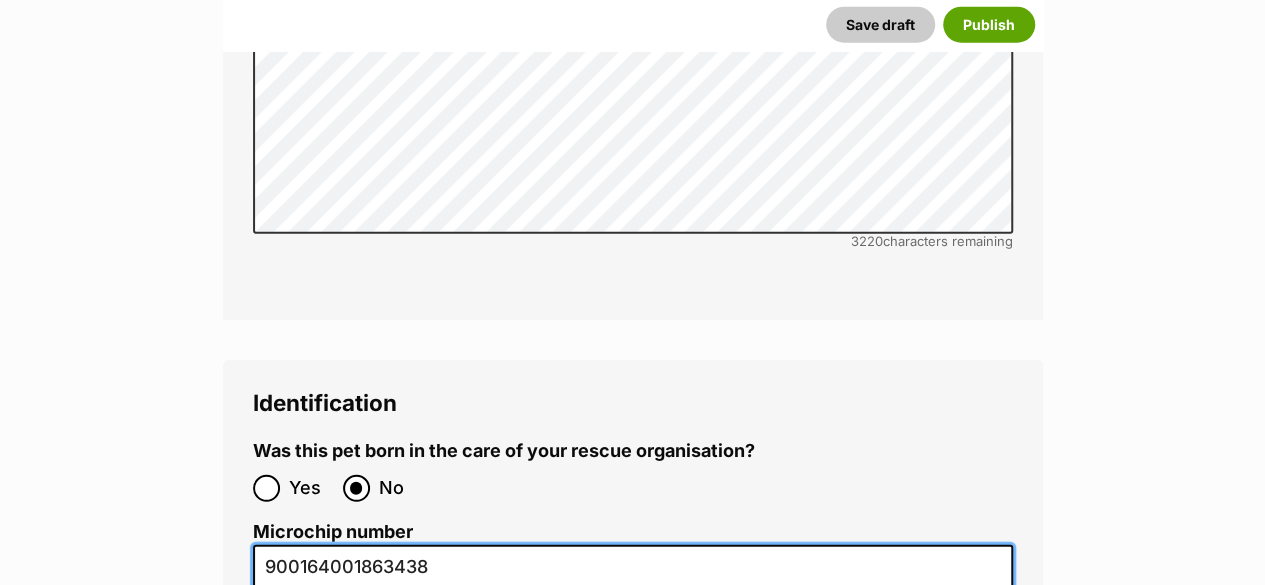 scroll, scrollTop: 0, scrollLeft: 0, axis: both 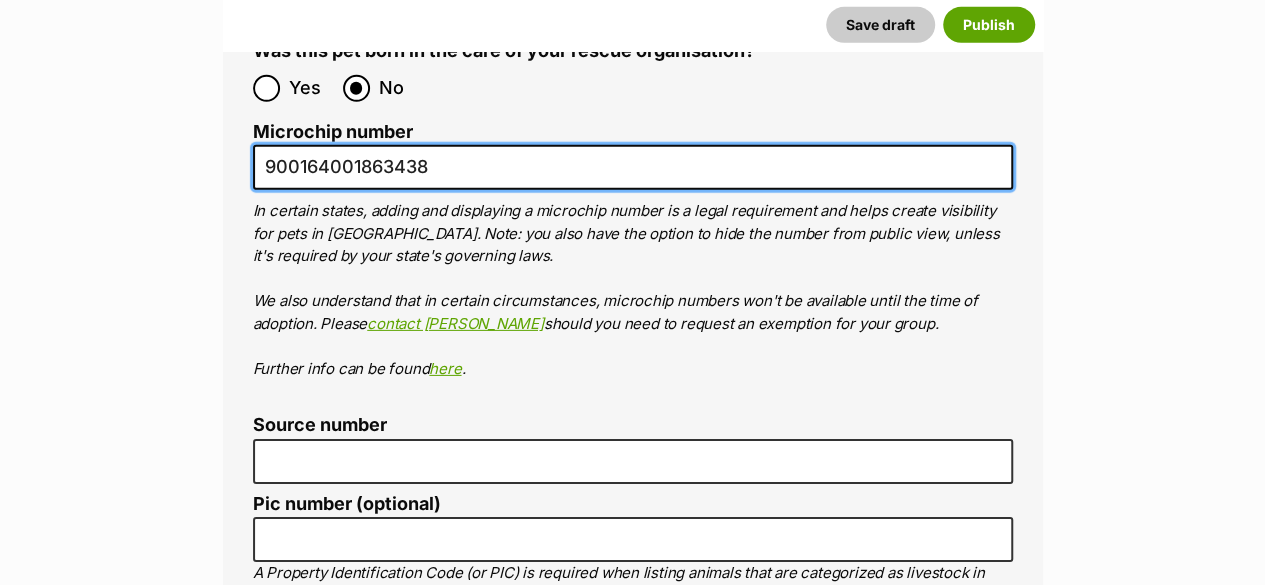 type on "900164001863438" 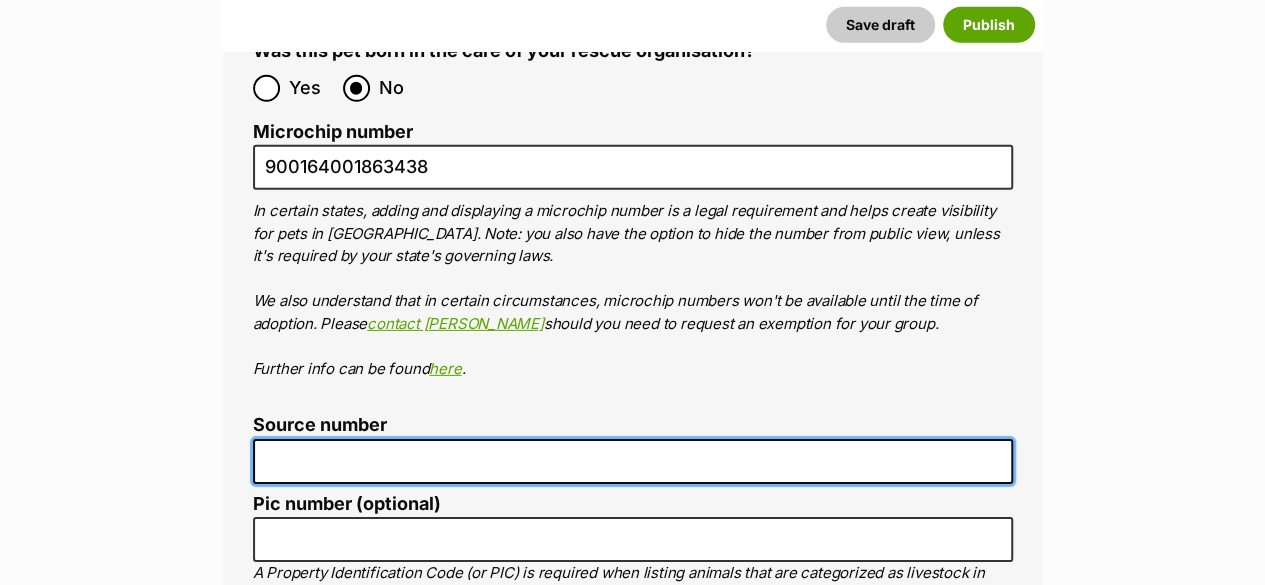 click on "Source number" at bounding box center (633, 461) 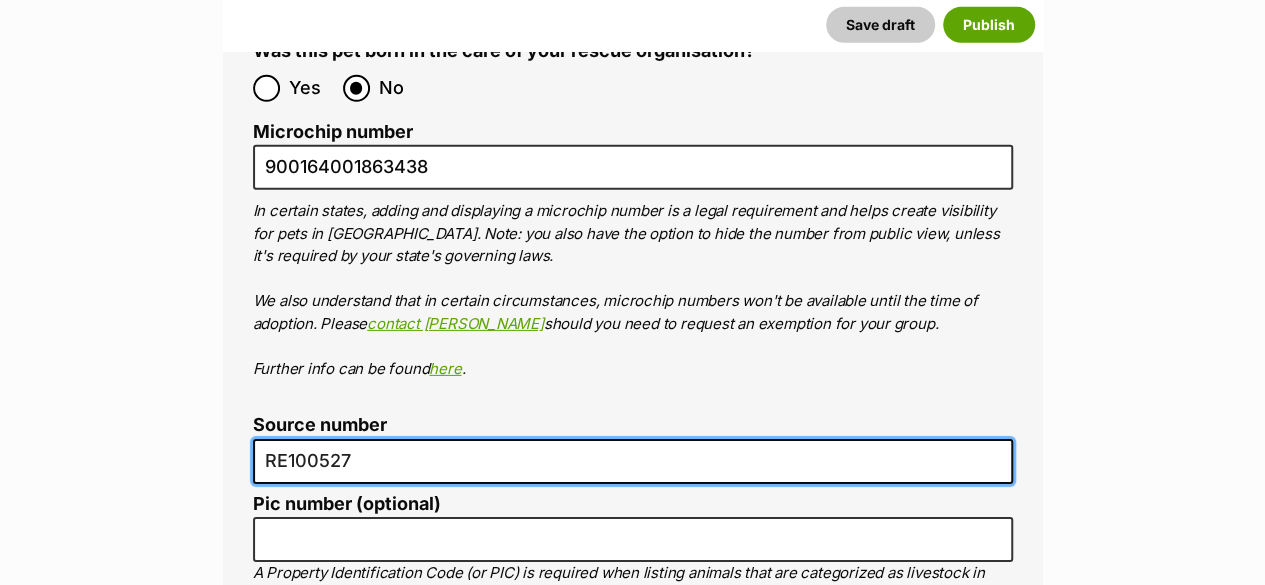 scroll, scrollTop: 0, scrollLeft: 0, axis: both 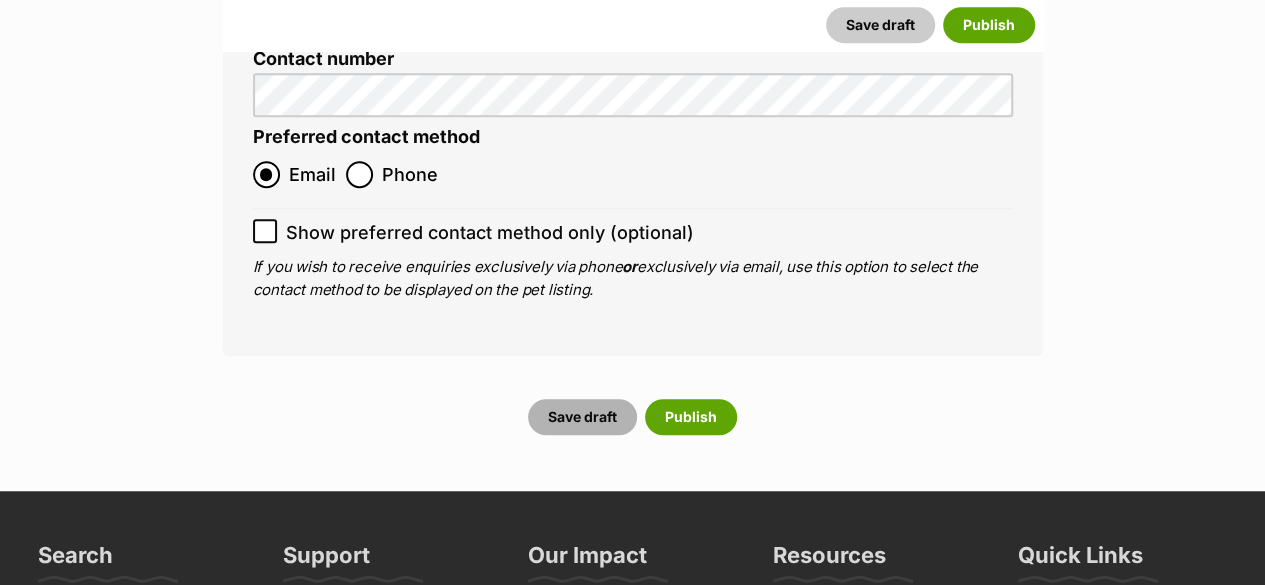 click on "Save draft" at bounding box center [582, 417] 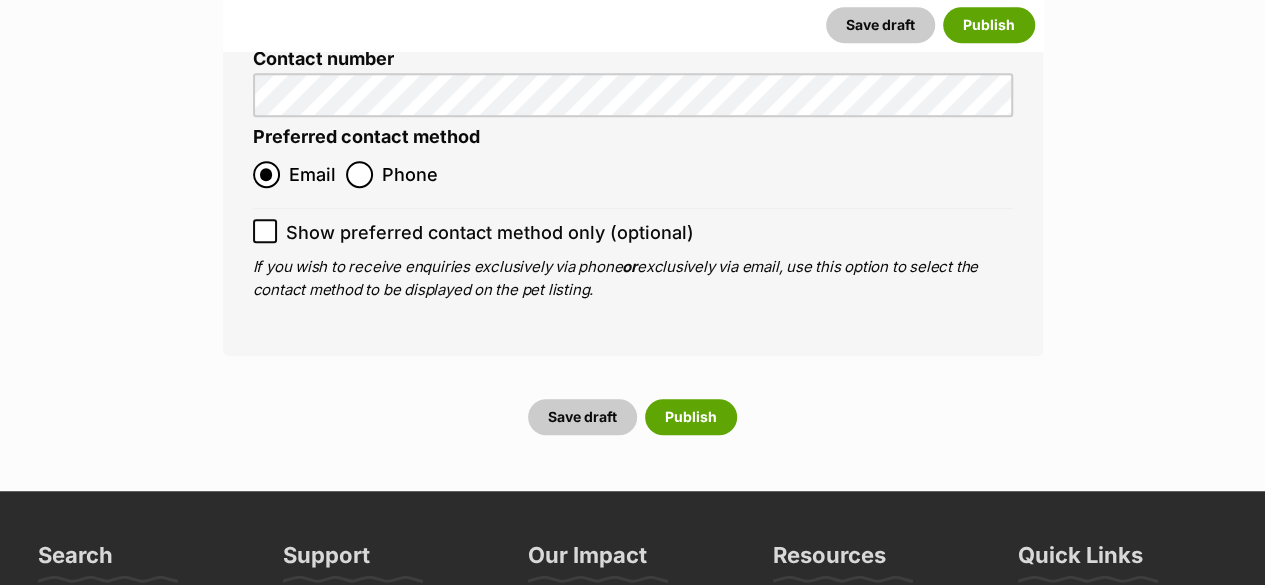 scroll, scrollTop: 0, scrollLeft: 0, axis: both 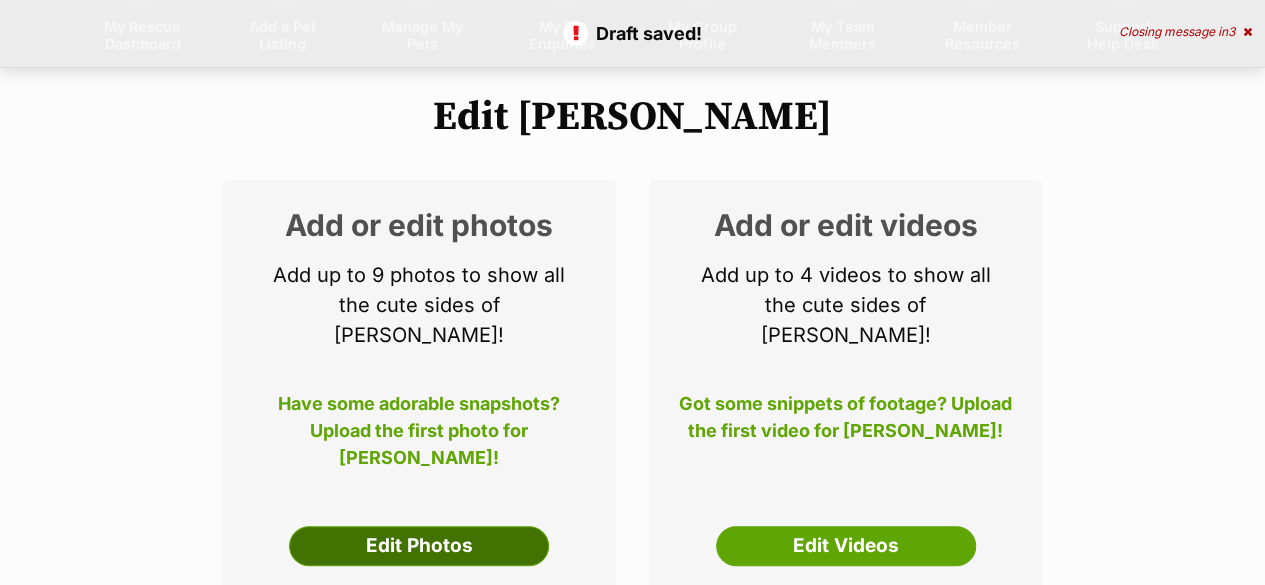 click on "Edit Photos" at bounding box center (419, 546) 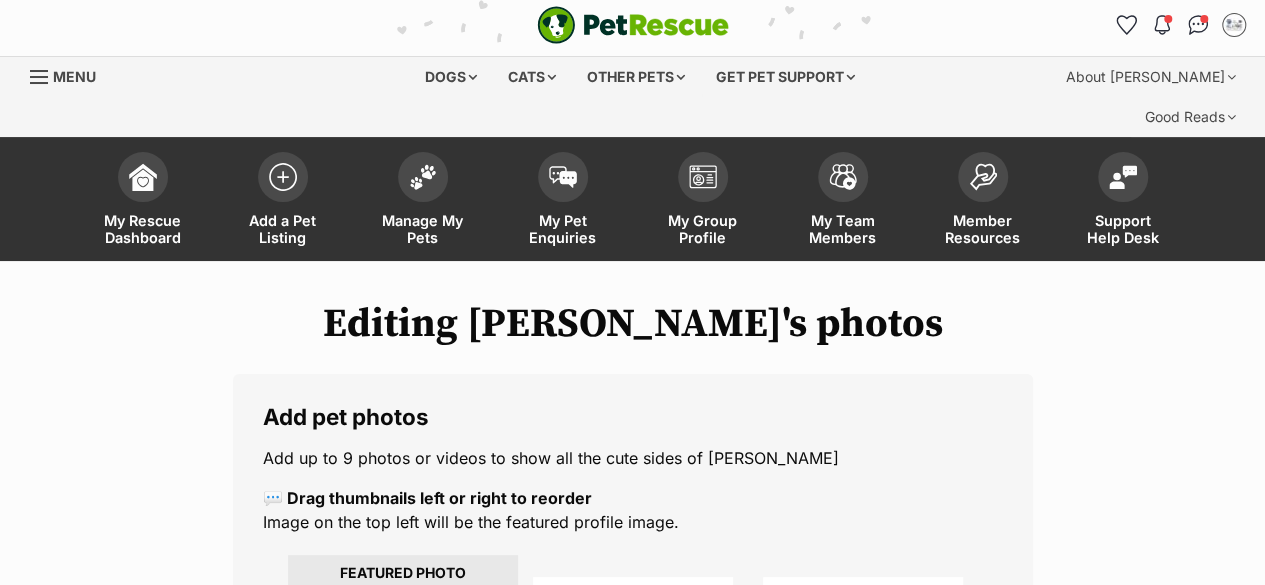 scroll, scrollTop: 200, scrollLeft: 0, axis: vertical 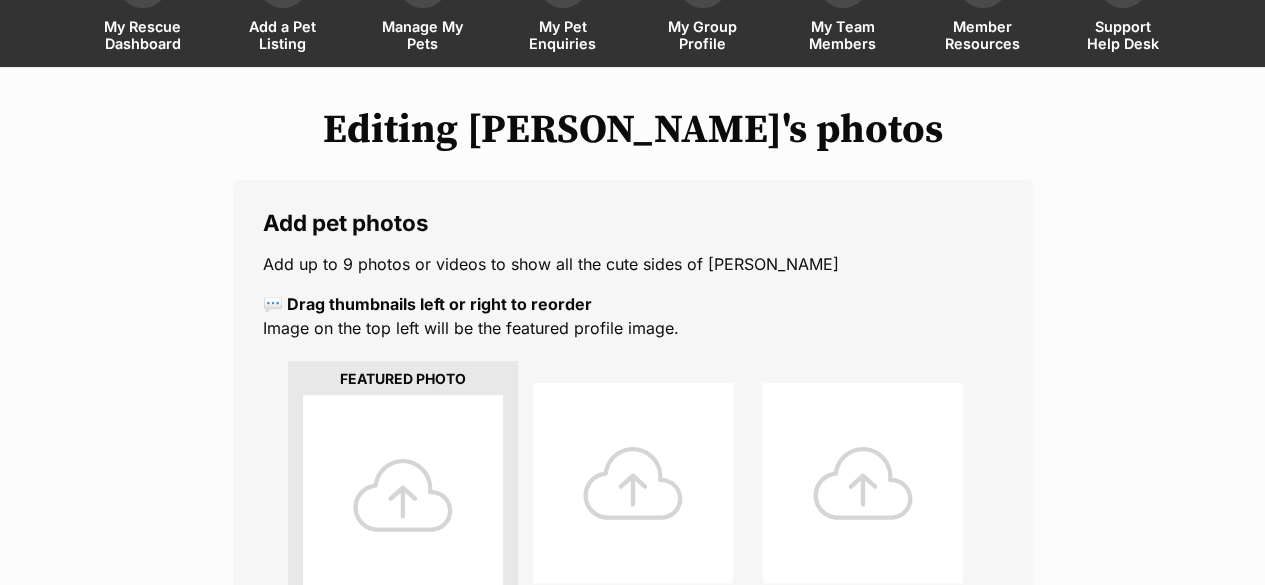 click at bounding box center (403, 495) 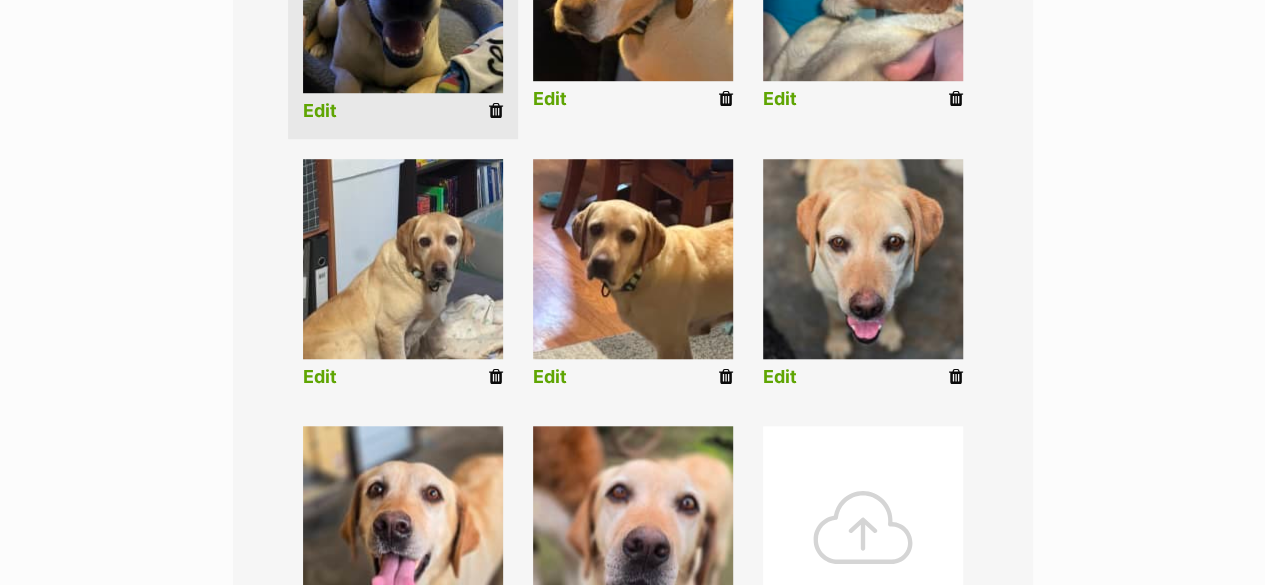scroll, scrollTop: 700, scrollLeft: 0, axis: vertical 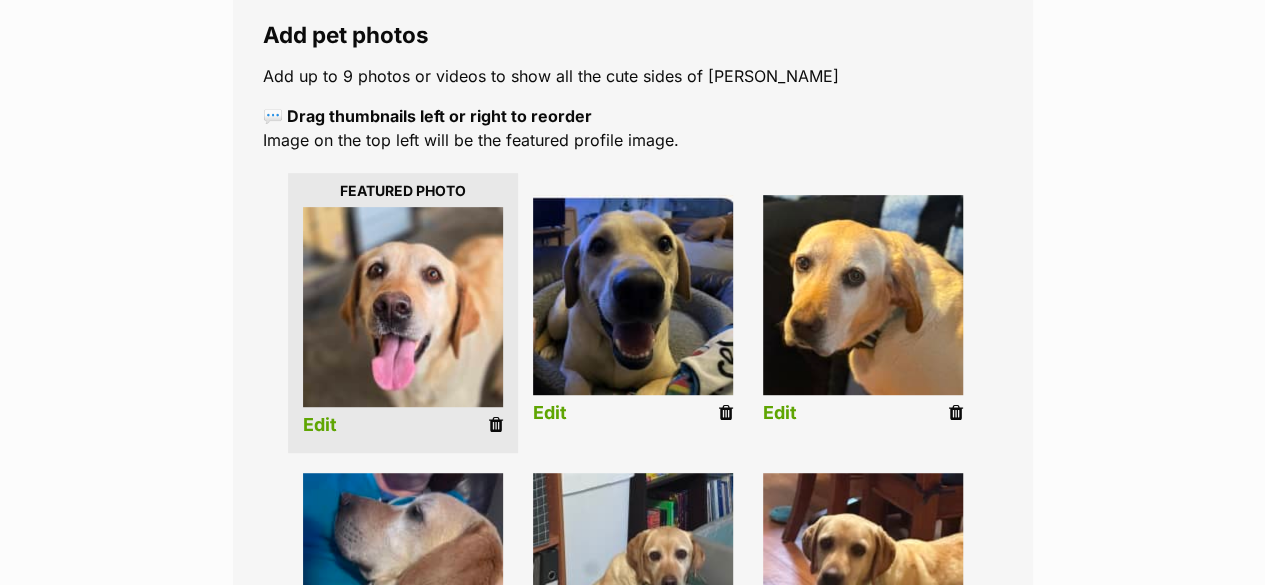 click on "Edit" at bounding box center [320, 425] 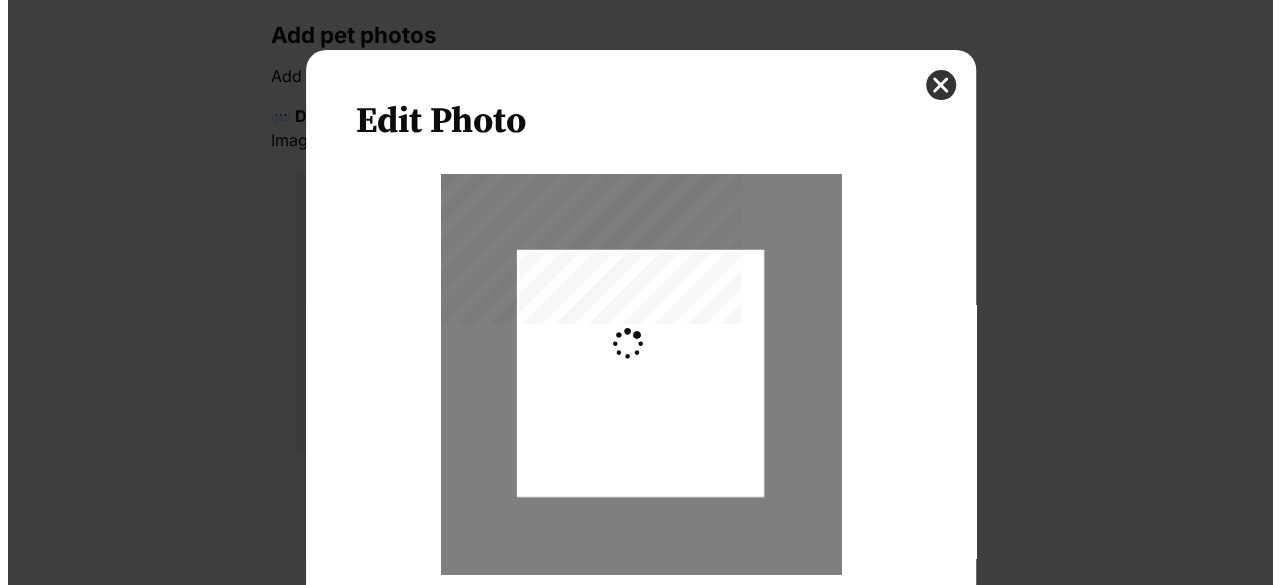 scroll, scrollTop: 0, scrollLeft: 0, axis: both 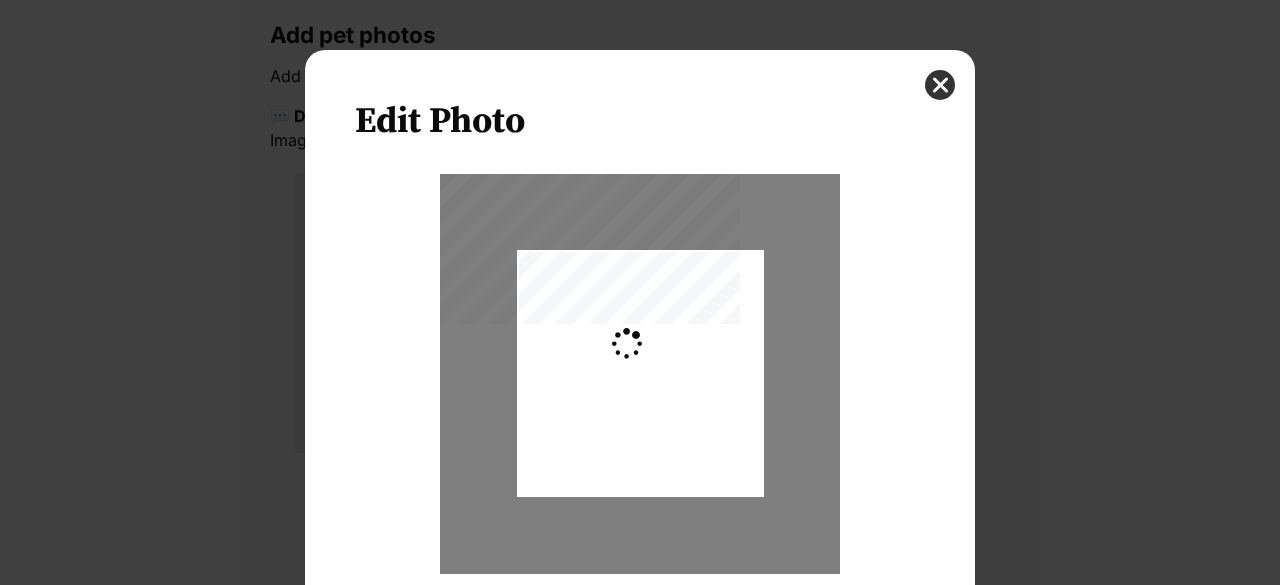 type on "0.2744" 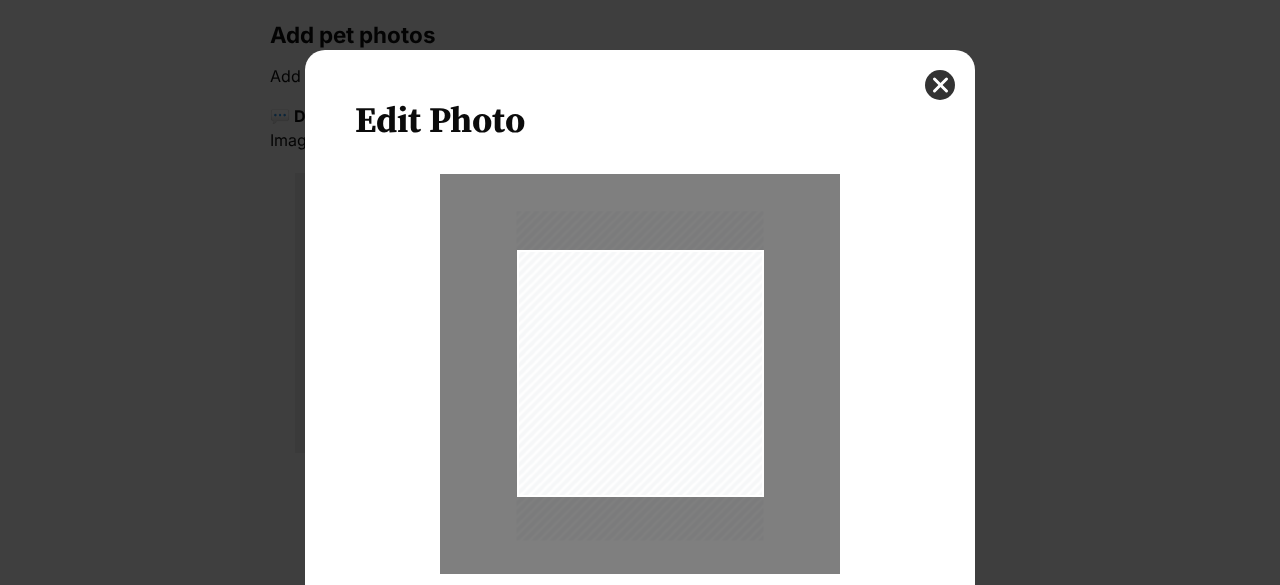 click at bounding box center (640, 375) 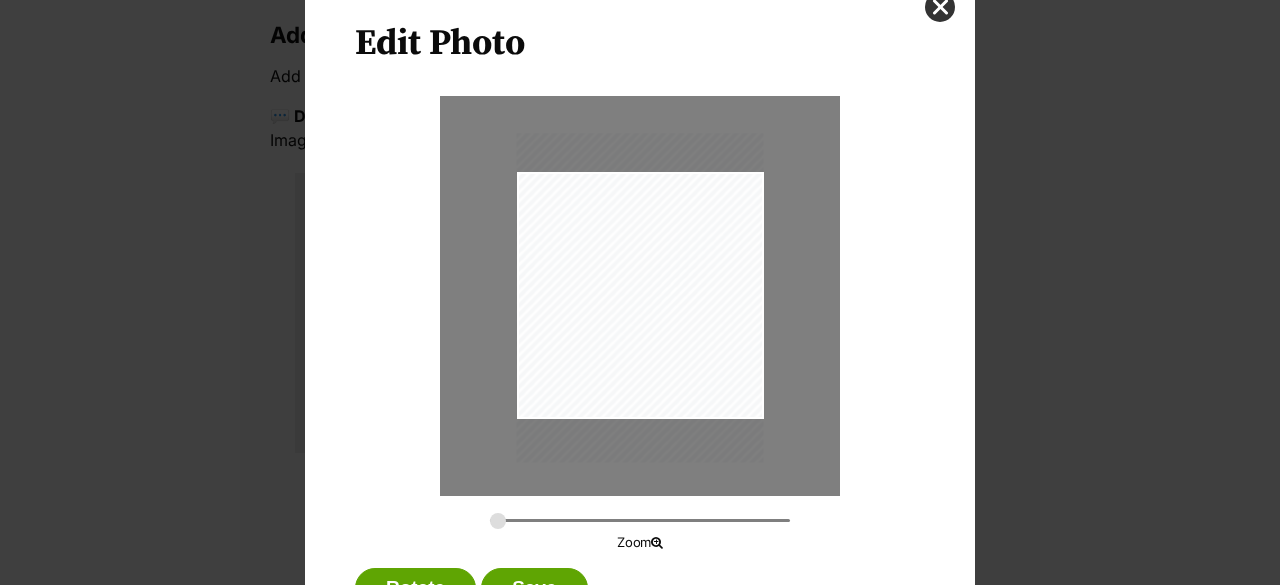 scroll, scrollTop: 160, scrollLeft: 0, axis: vertical 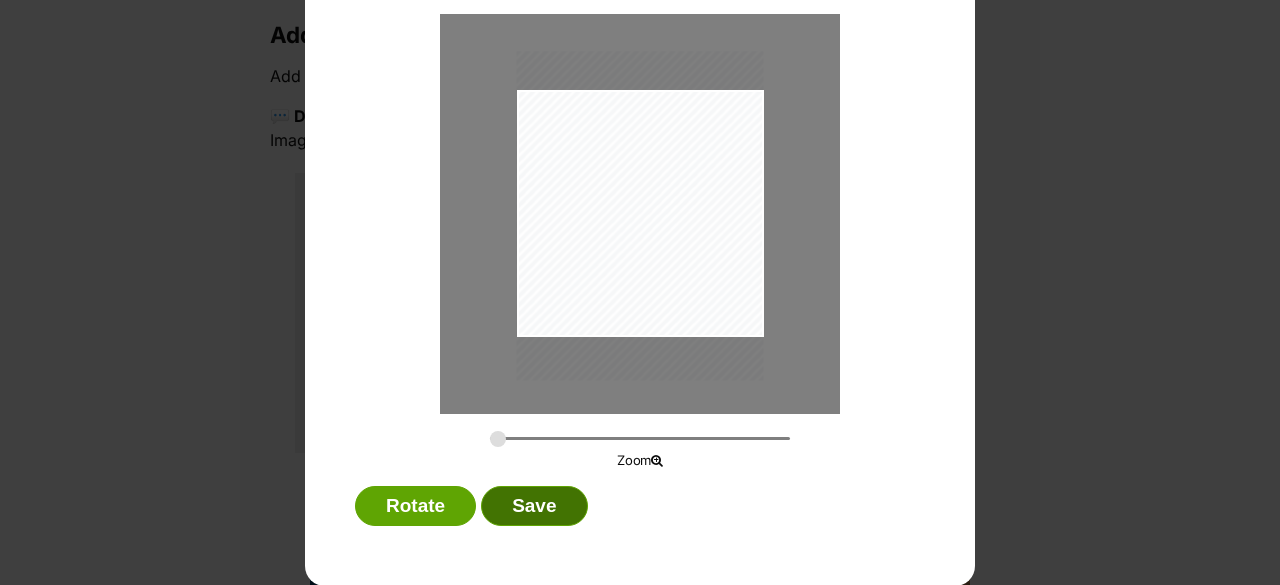 click on "Save" at bounding box center (534, 506) 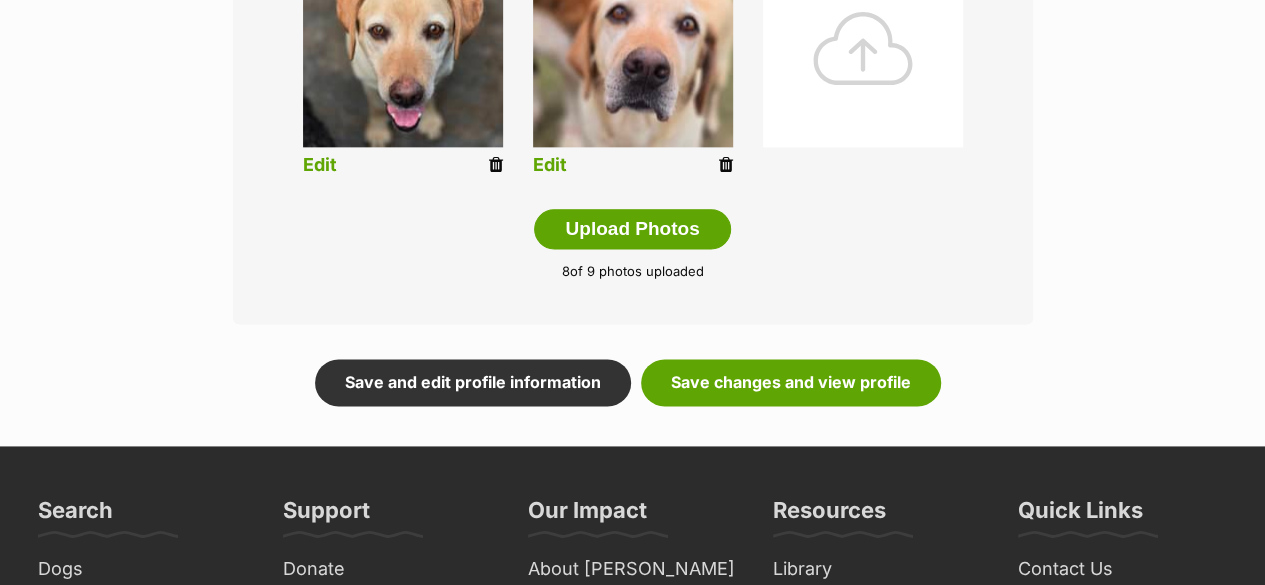 scroll, scrollTop: 1188, scrollLeft: 0, axis: vertical 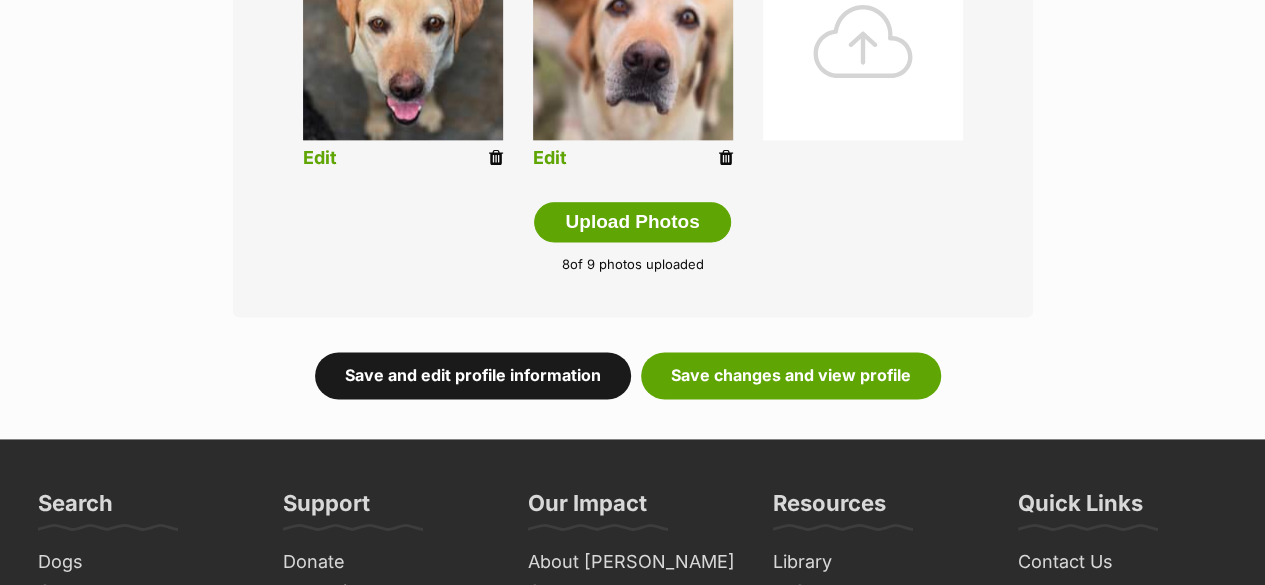 click on "Save and edit profile information" at bounding box center (473, 375) 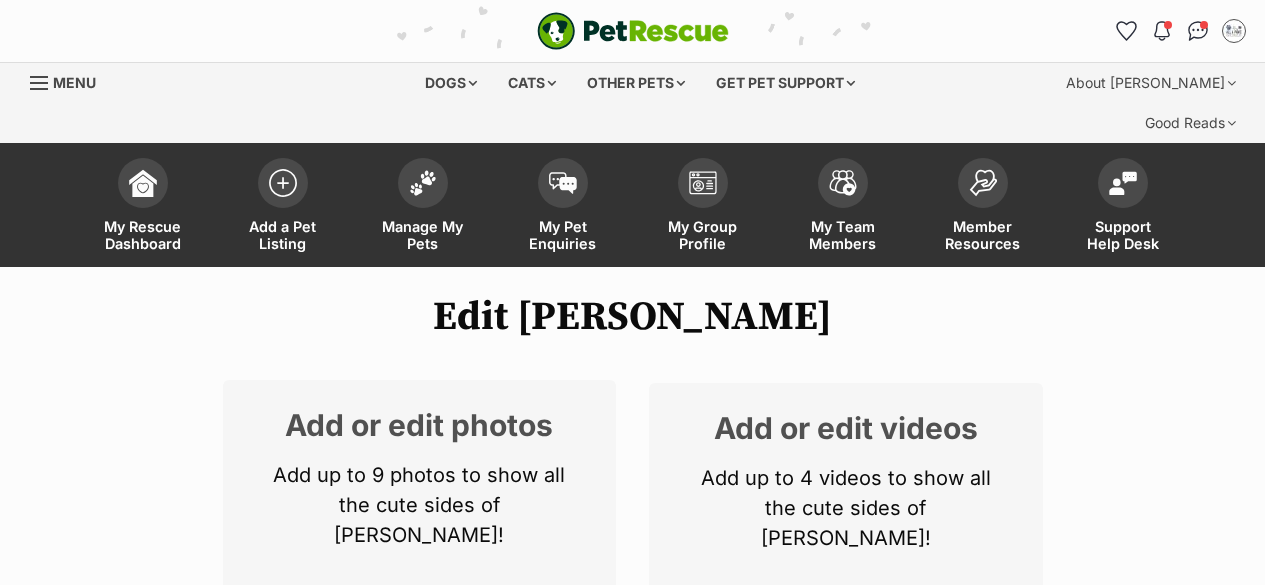 scroll, scrollTop: 0, scrollLeft: 0, axis: both 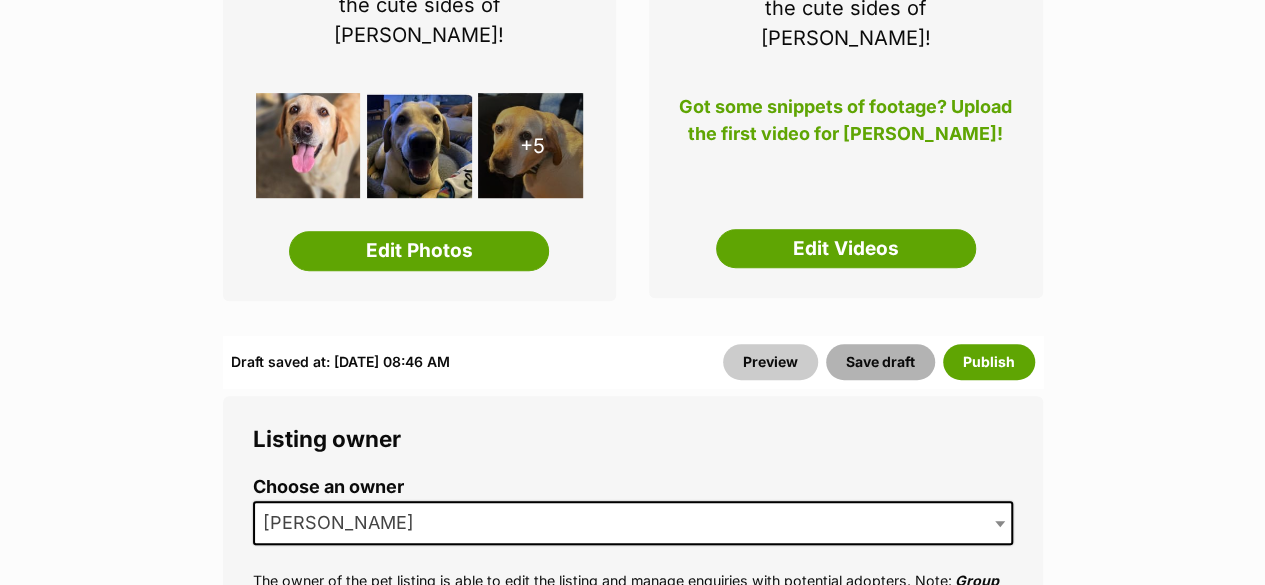 click on "Save draft" at bounding box center [880, 362] 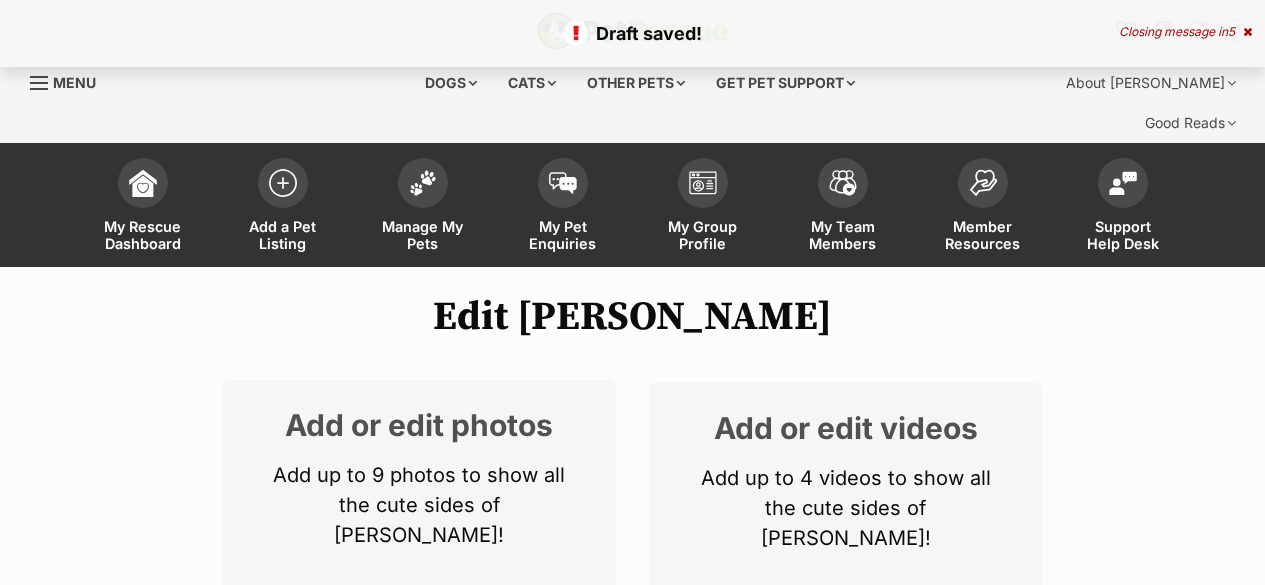 scroll, scrollTop: 0, scrollLeft: 0, axis: both 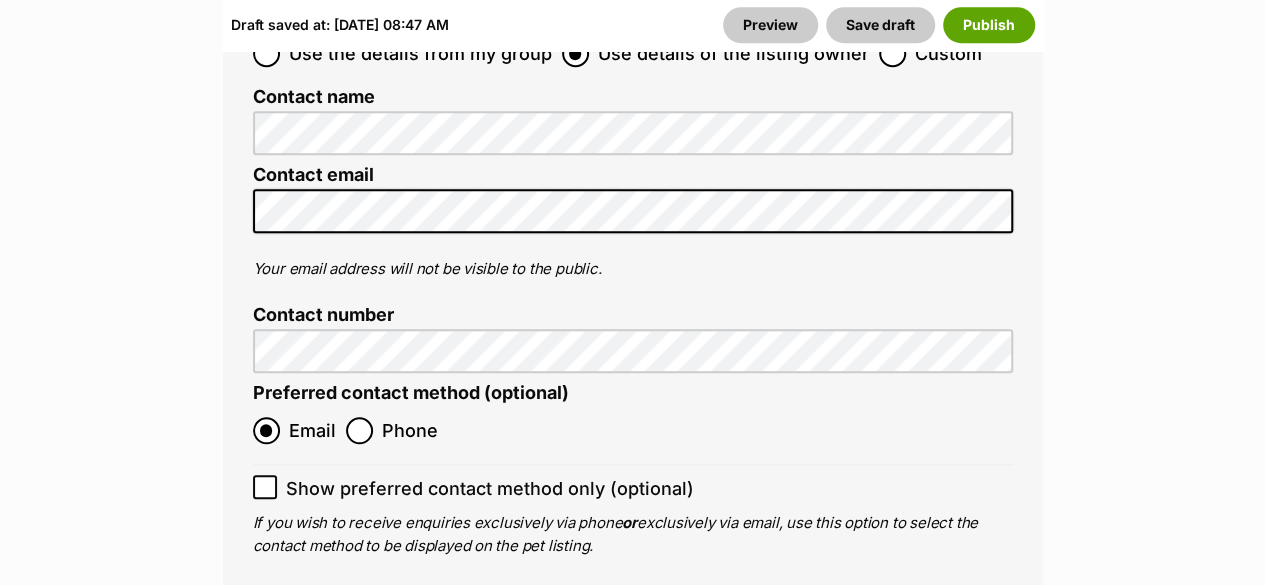 click on "Save draft" at bounding box center [634, 673] 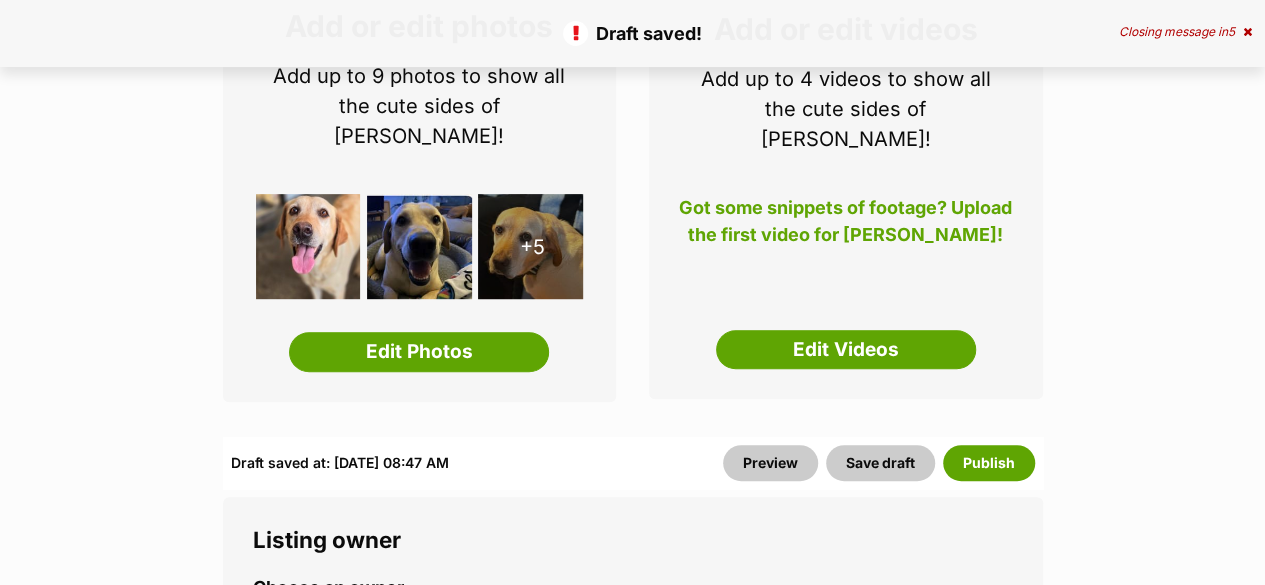 scroll, scrollTop: 400, scrollLeft: 0, axis: vertical 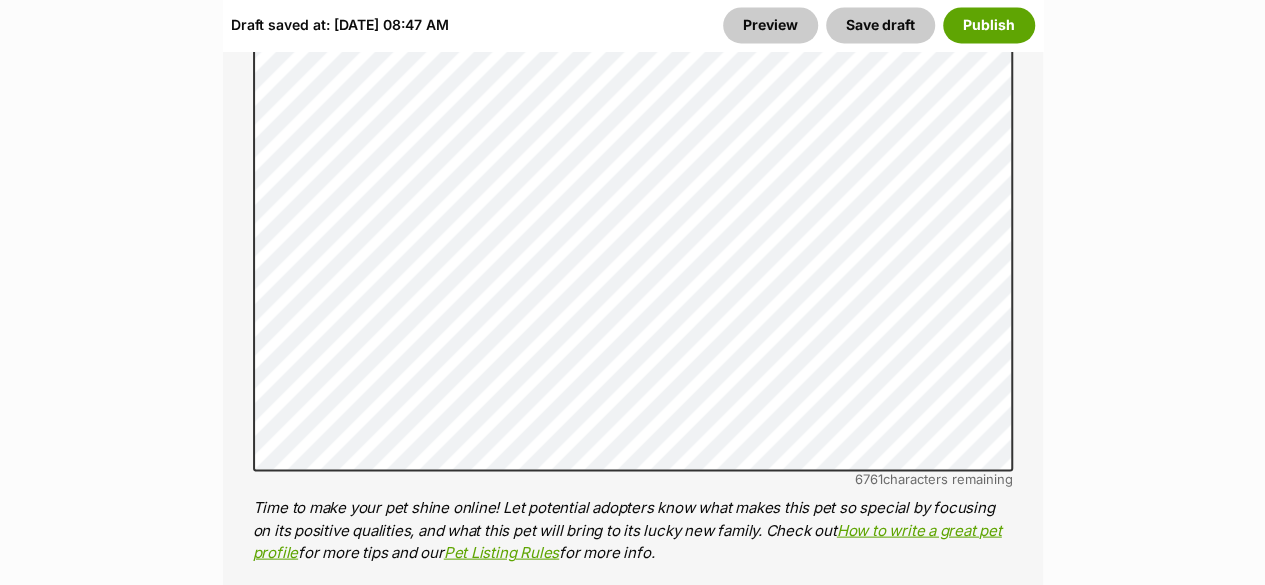 click on "Edit Aliesha
Add or edit photos
Add up to 9 photos to show all
the cute sides of Aliesha!
+5
Edit Photos
Add or edit videos
Add up to 4 videos to show all
the cute sides of Aliesha!
Got some snippets of footage? Upload the first video for Aliesha!
Edit Videos
Listing owner Choose an owner Maryanne
The owner of the pet listing is able to edit the listing and manage enquiries with potential adopters. Note:
Group Admins
are also able to edit this pet listing and manage all it's enquiries.
Any time this pet receives new enquiries or messages from potential adopters, we'll also send you an email notification. Members can opt out of receiving these emails via their
notification settings .
About This Pet Name
Henlo there, it looks like you might be using the pet name field to indicate that this pet is now on hold - we recommend updating the status to on hold from the  listing page  instead!
Species Dog" at bounding box center [632, 2840] 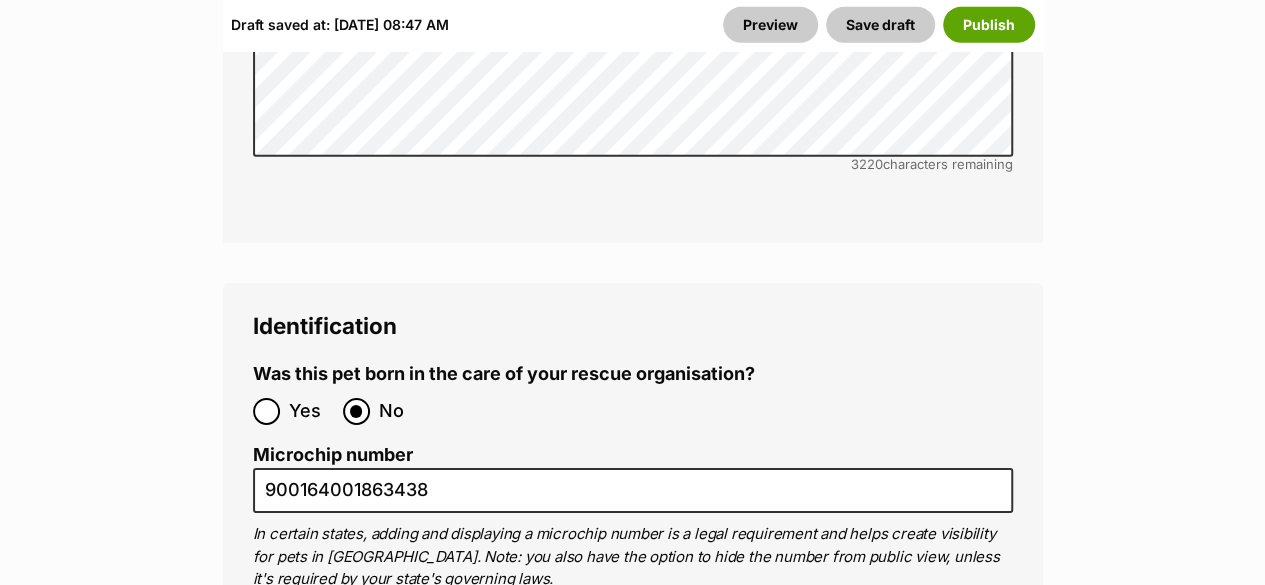 scroll, scrollTop: 6910, scrollLeft: 0, axis: vertical 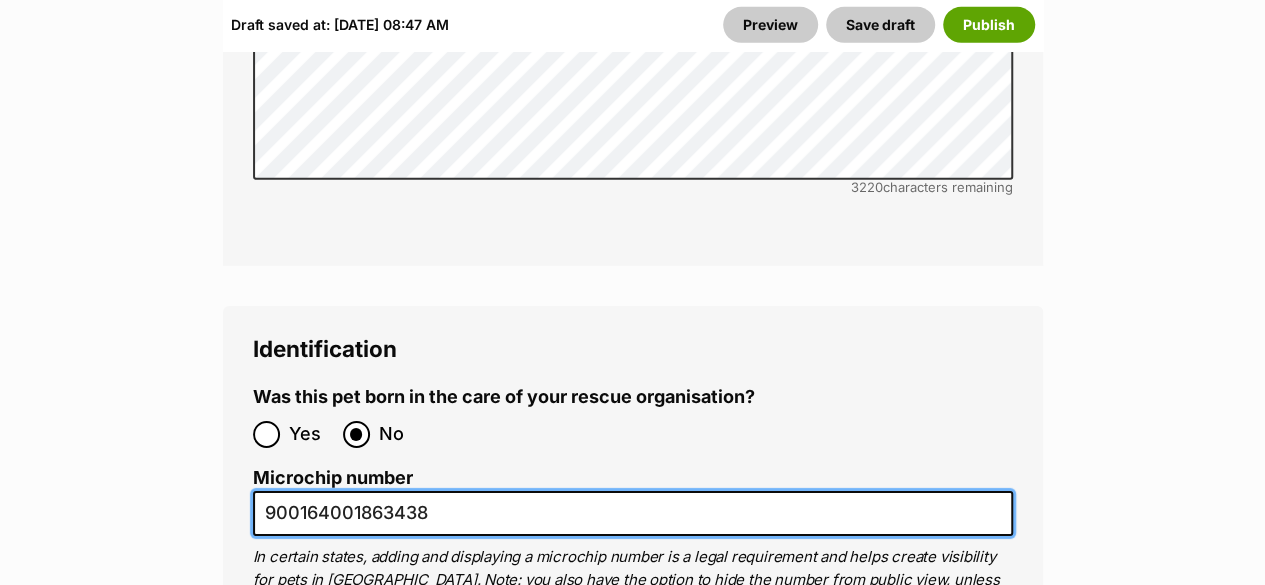 drag, startPoint x: 457, startPoint y: 327, endPoint x: 256, endPoint y: 325, distance: 201.00995 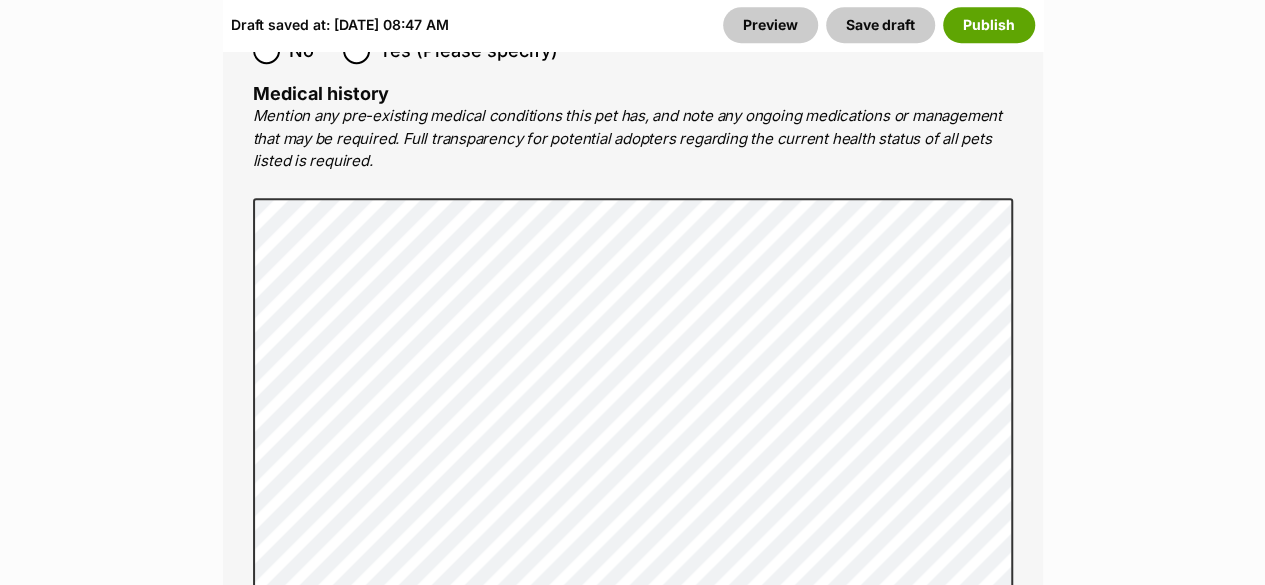 scroll, scrollTop: 4610, scrollLeft: 0, axis: vertical 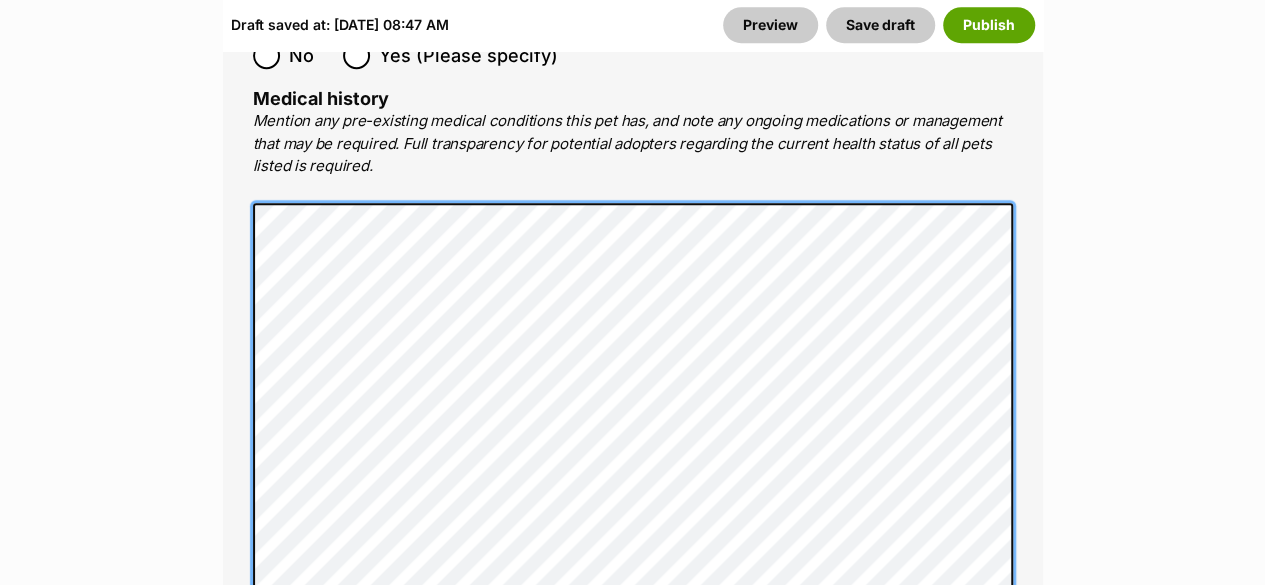 click on "Edit Aliesha
Add or edit photos
Add up to 9 photos to show all
the cute sides of Aliesha!
+5
Edit Photos
Add or edit videos
Add up to 4 videos to show all
the cute sides of Aliesha!
Got some snippets of footage? Upload the first video for Aliesha!
Edit Videos
Listing owner Choose an owner Maryanne
The owner of the pet listing is able to edit the listing and manage enquiries with potential adopters. Note:
Group Admins
are also able to edit this pet listing and manage all it's enquiries.
Any time this pet receives new enquiries or messages from potential adopters, we'll also send you an email notification. Members can opt out of receiving these emails via their
notification settings .
About This Pet Name
Henlo there, it looks like you might be using the pet name field to indicate that this pet is now on hold - we recommend updating the status to on hold from the  listing page  instead!
Species Dog" at bounding box center (632, 40) 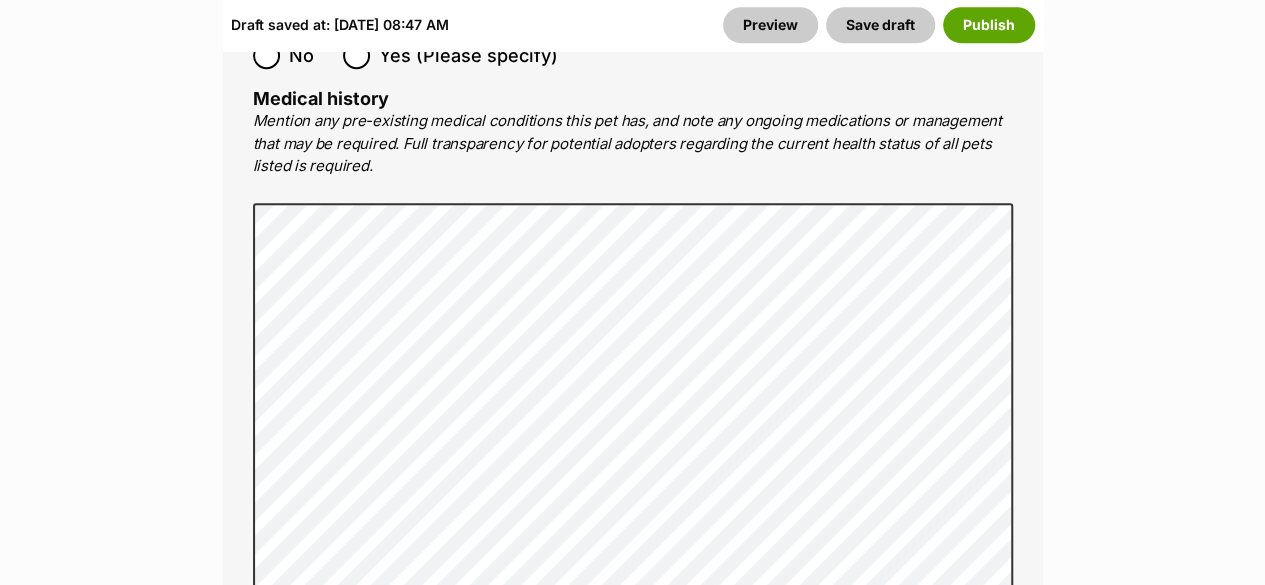 click on "Edit Aliesha
Add or edit photos
Add up to 9 photos to show all
the cute sides of Aliesha!
+5
Edit Photos
Add or edit videos
Add up to 4 videos to show all
the cute sides of Aliesha!
Got some snippets of footage? Upload the first video for Aliesha!
Edit Videos
Listing owner Choose an owner Maryanne
The owner of the pet listing is able to edit the listing and manage enquiries with potential adopters. Note:
Group Admins
are also able to edit this pet listing and manage all it's enquiries.
Any time this pet receives new enquiries or messages from potential adopters, we'll also send you an email notification. Members can opt out of receiving these emails via their
notification settings .
About This Pet Name
Henlo there, it looks like you might be using the pet name field to indicate that this pet is now on hold - we recommend updating the status to on hold from the  listing page  instead!
Species Dog" at bounding box center (632, 40) 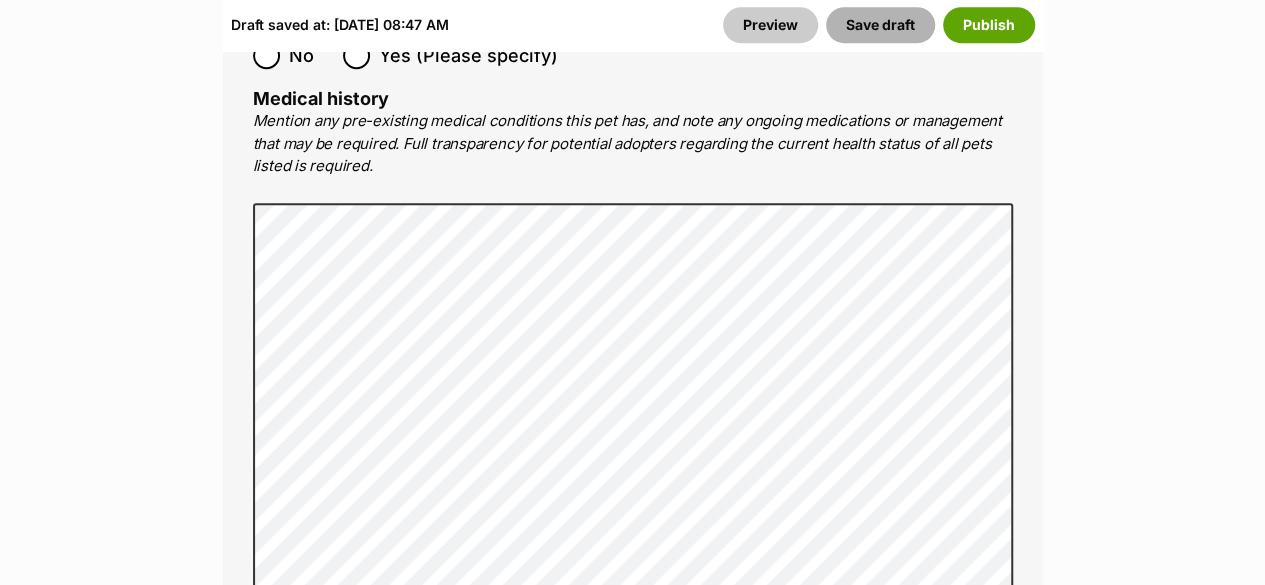 click on "Save draft" at bounding box center [880, 25] 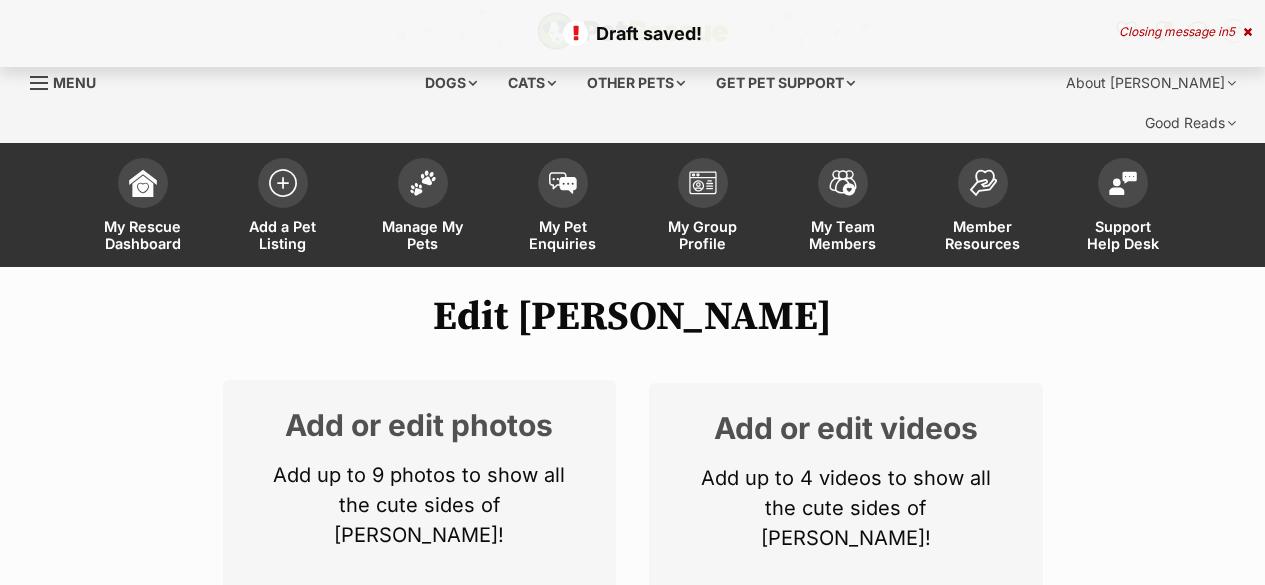 scroll, scrollTop: 0, scrollLeft: 0, axis: both 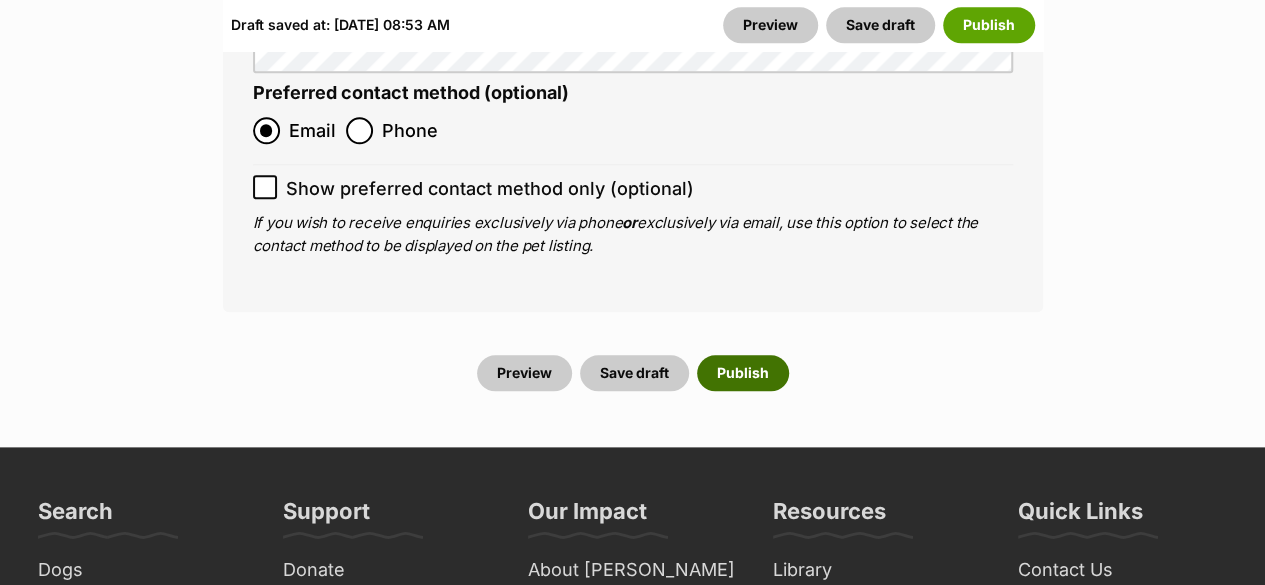 click on "Publish" at bounding box center [743, 373] 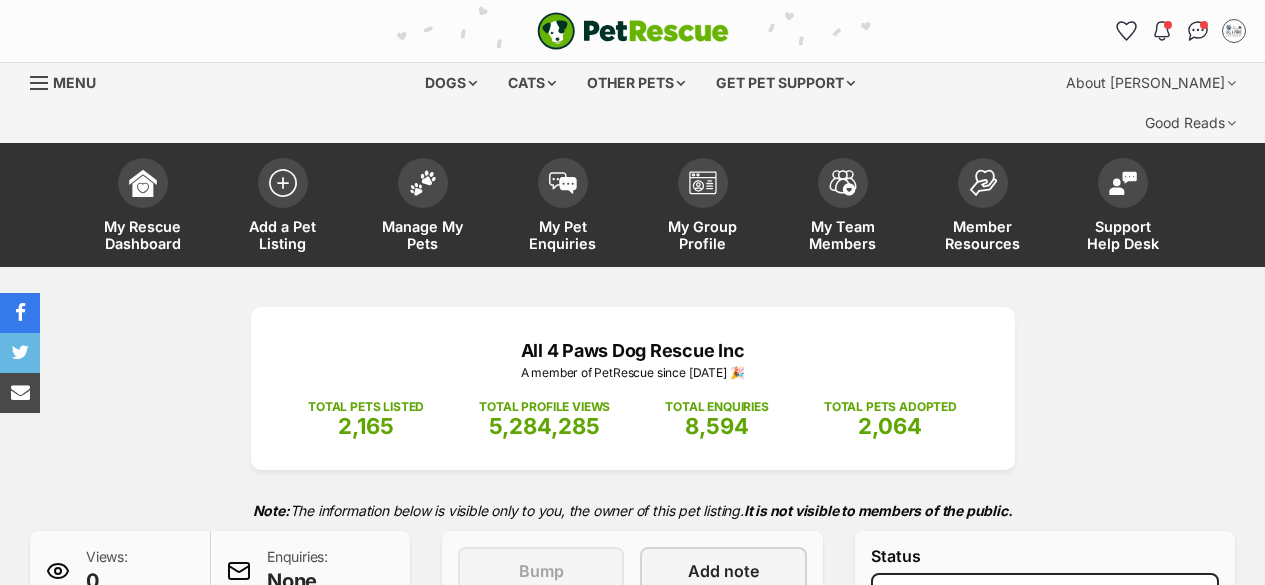 scroll, scrollTop: 0, scrollLeft: 0, axis: both 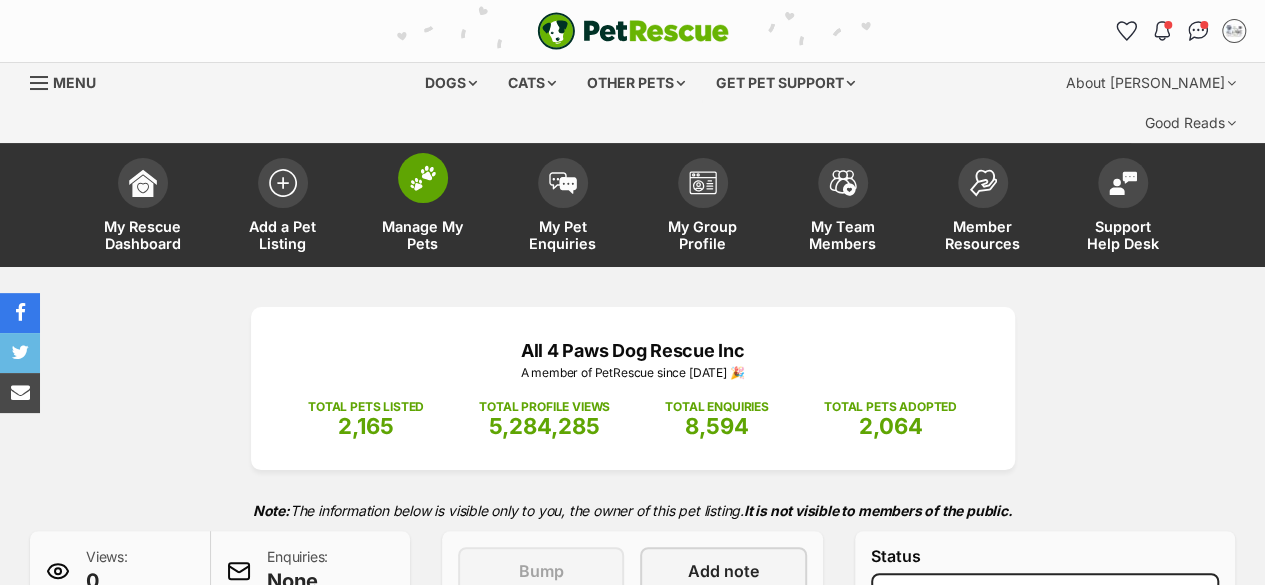 click on "Manage My Pets" at bounding box center (423, 235) 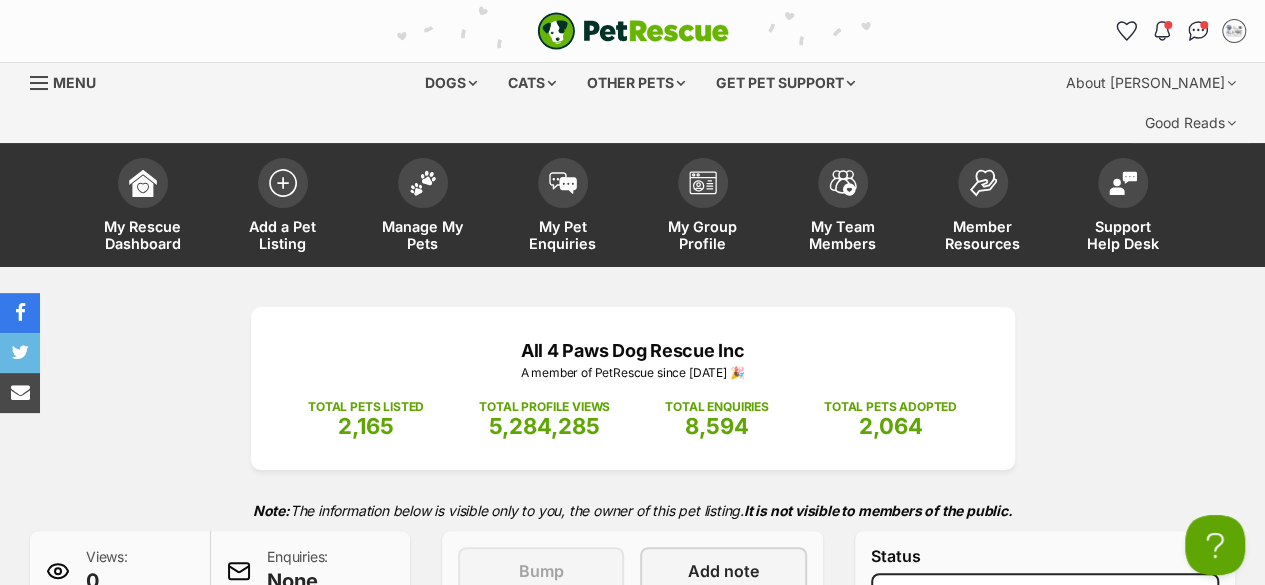 scroll, scrollTop: 0, scrollLeft: 0, axis: both 